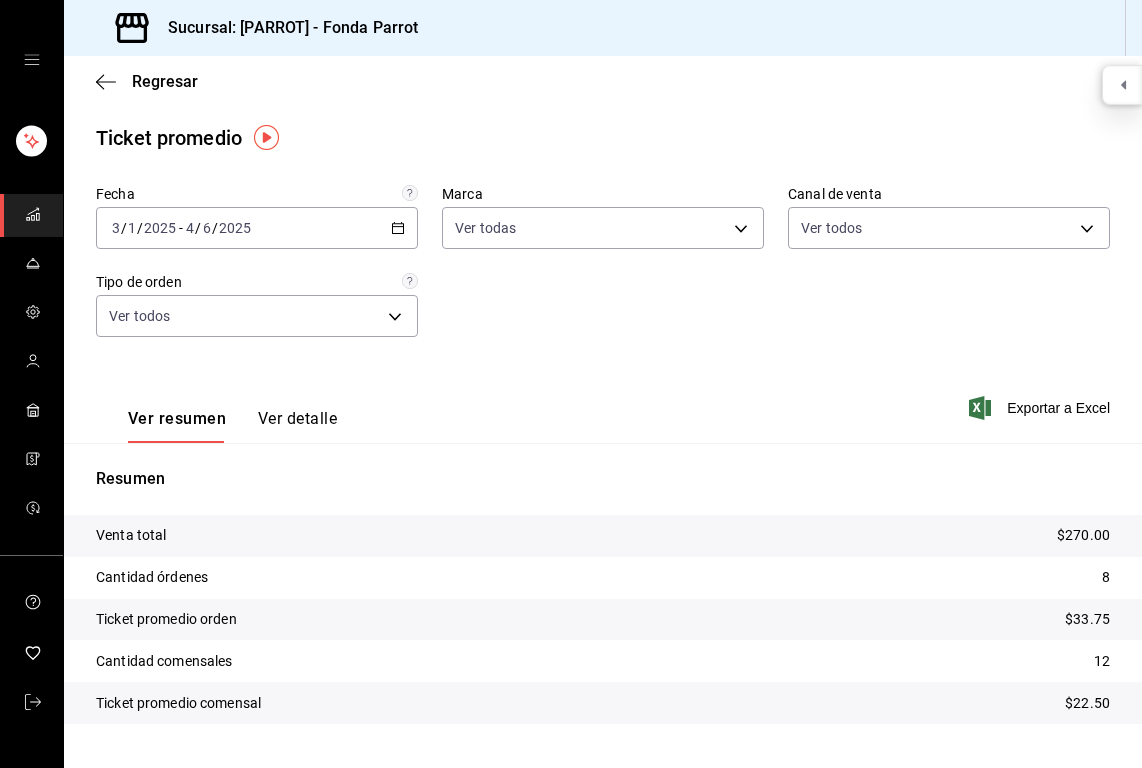 scroll, scrollTop: 0, scrollLeft: 0, axis: both 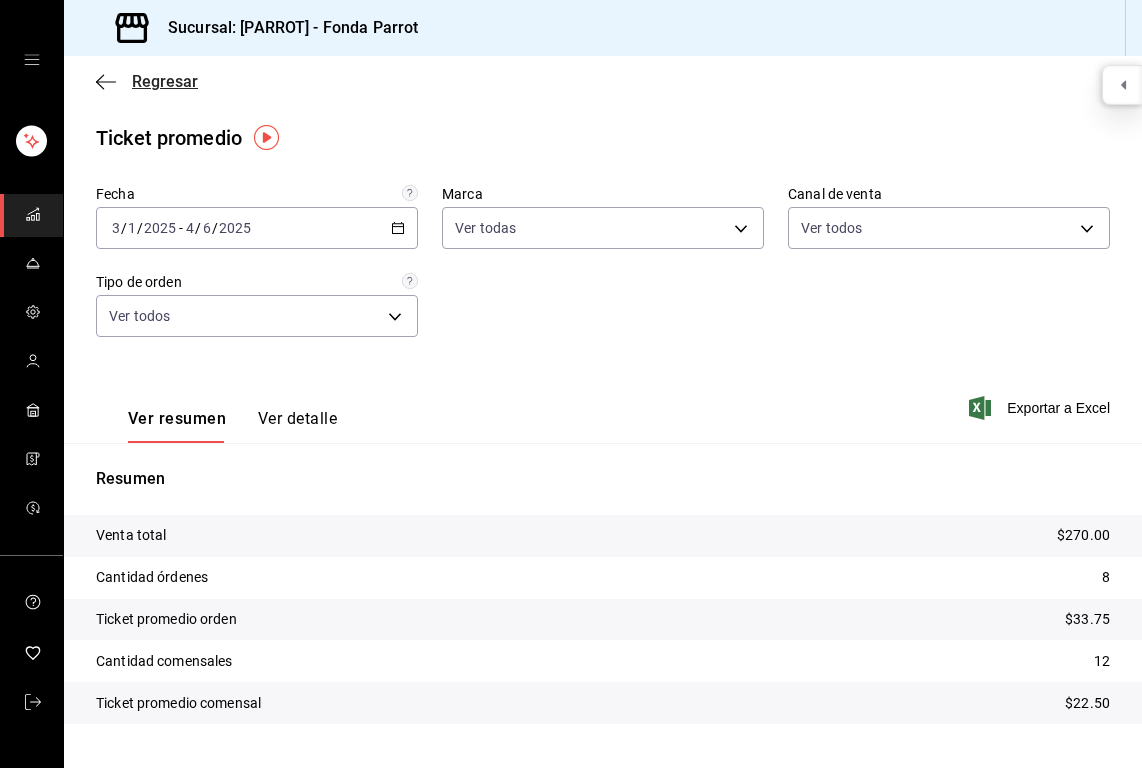 click 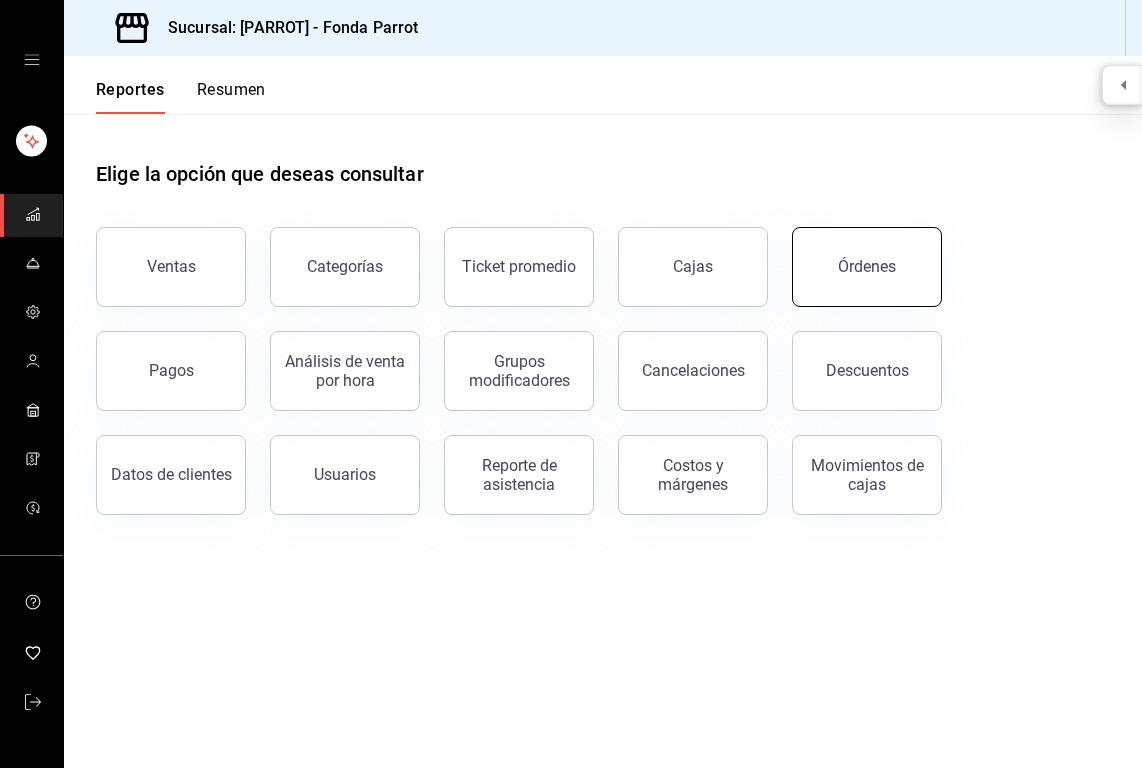click on "Órdenes" at bounding box center [867, 267] 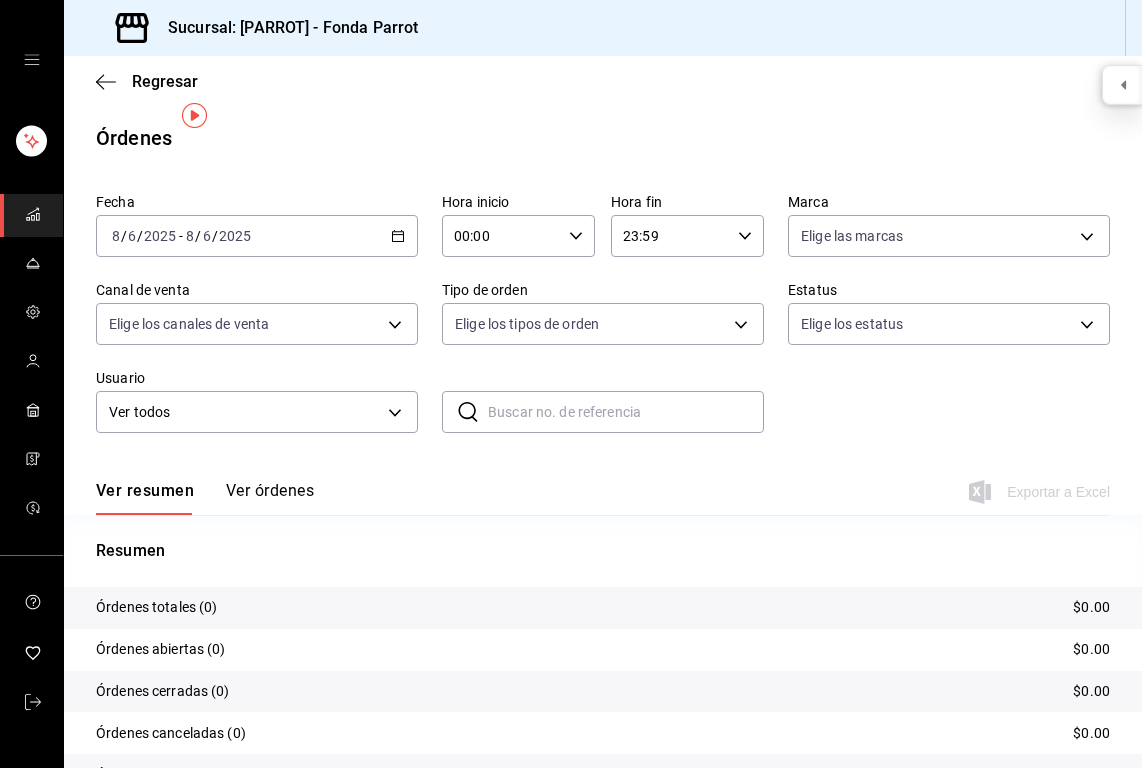 scroll, scrollTop: 105, scrollLeft: 0, axis: vertical 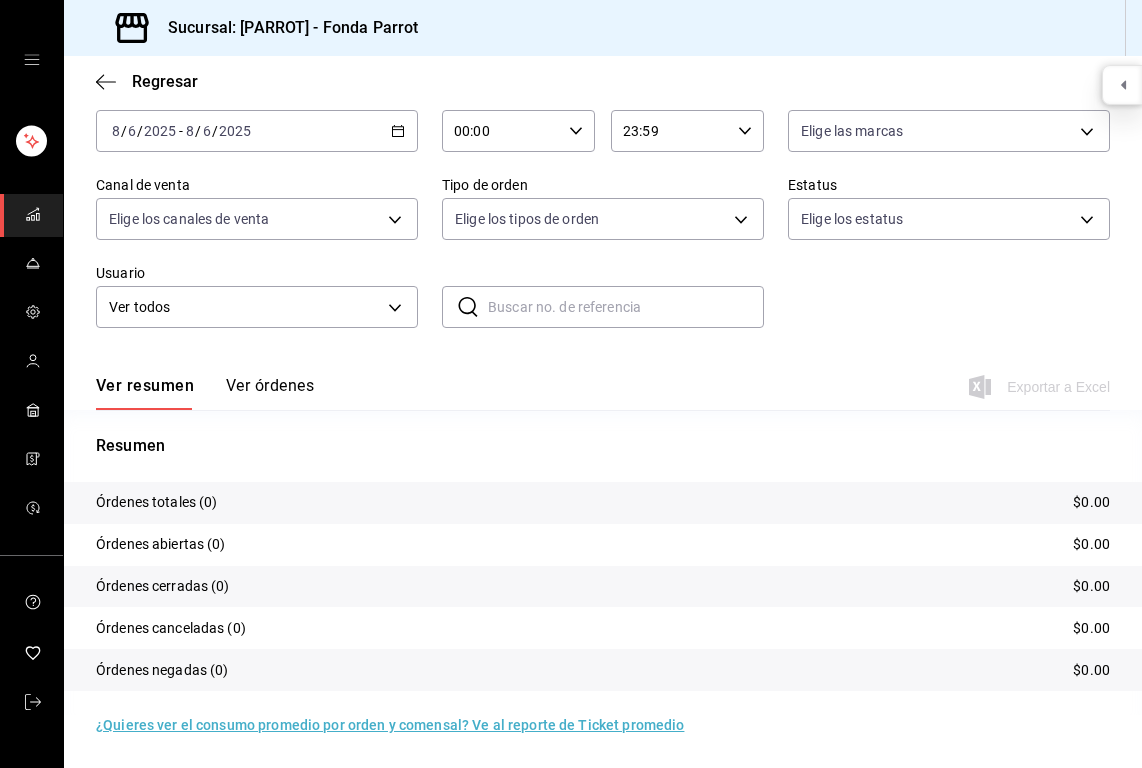click on "2025-08-06 8 / 6 / 2025 - 2025-08-06 8 / 6 / 2025" at bounding box center (257, 131) 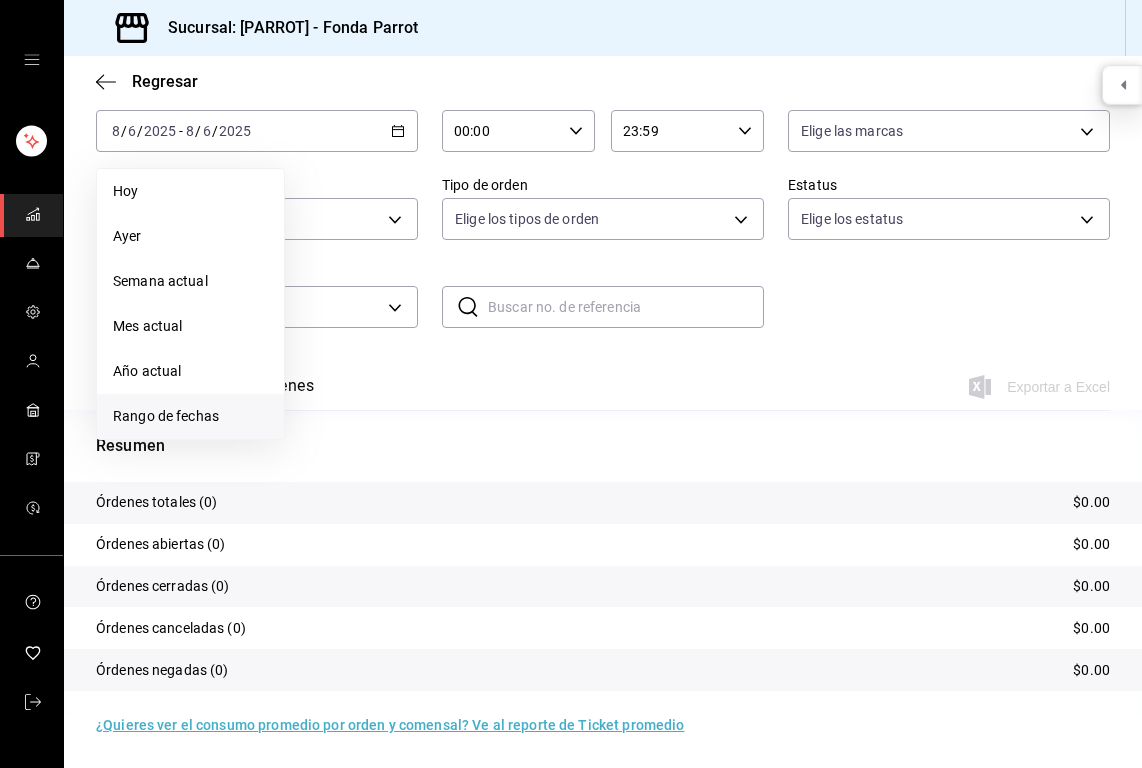 click on "Rango de fechas" at bounding box center (190, 416) 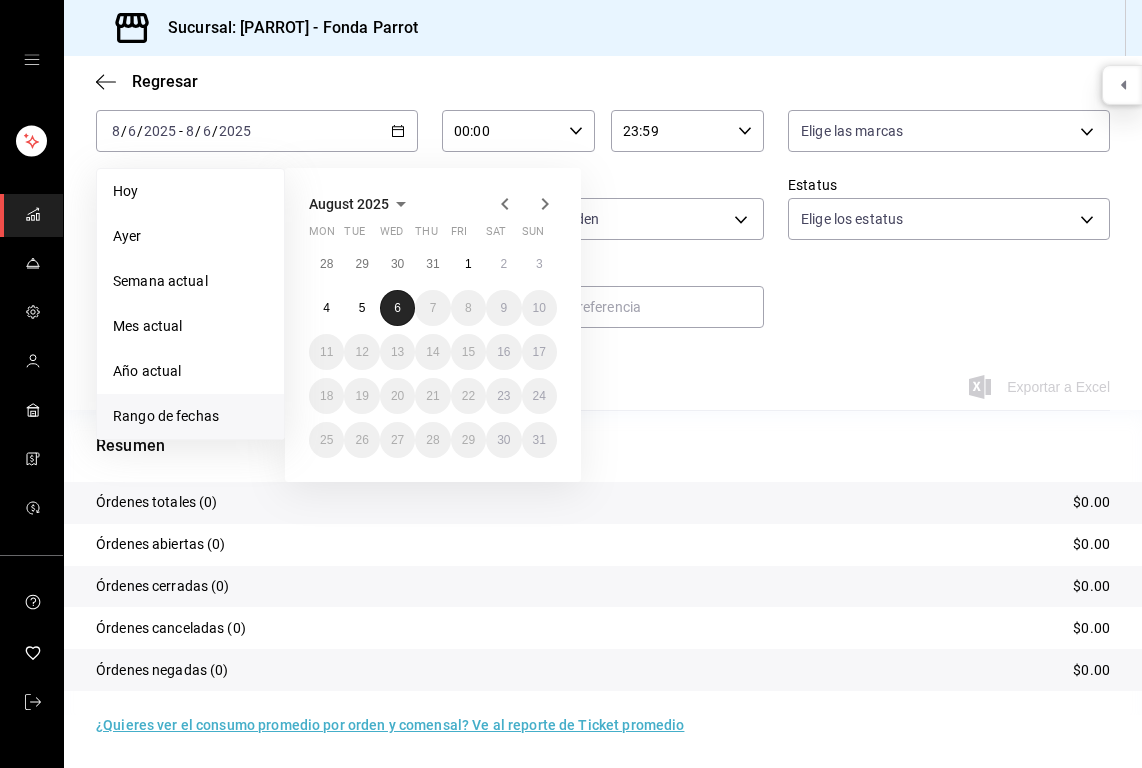 click on "6" at bounding box center [397, 308] 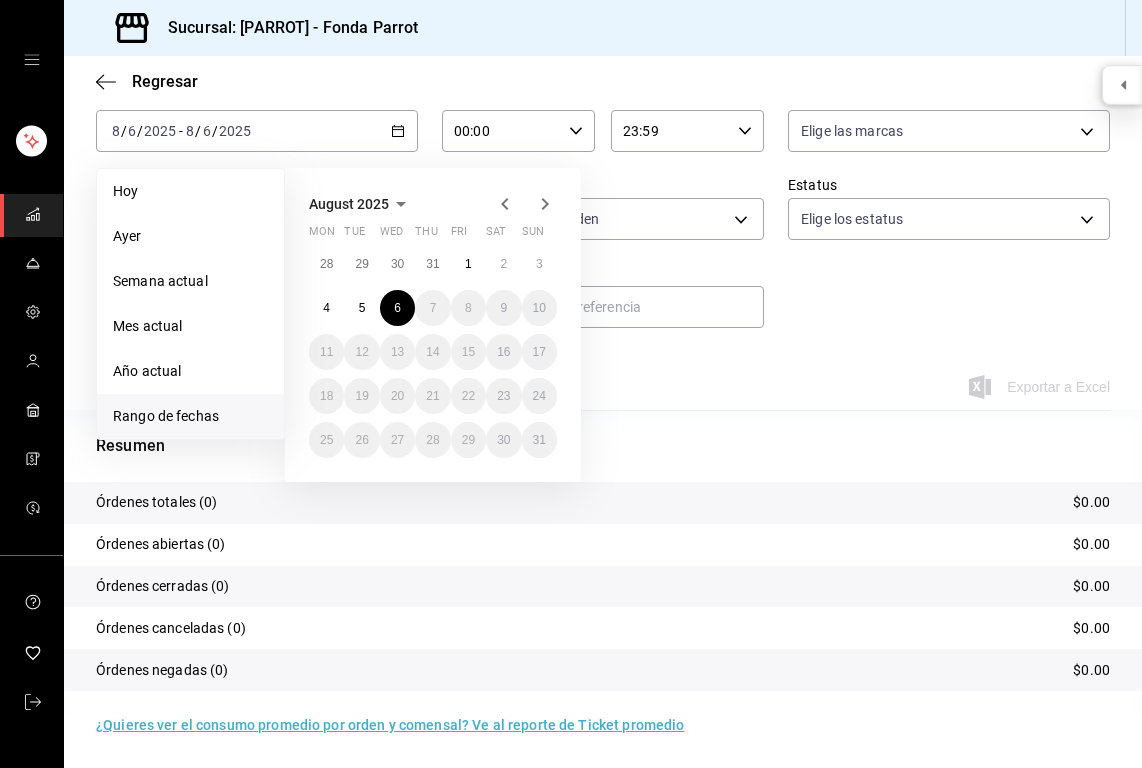 click 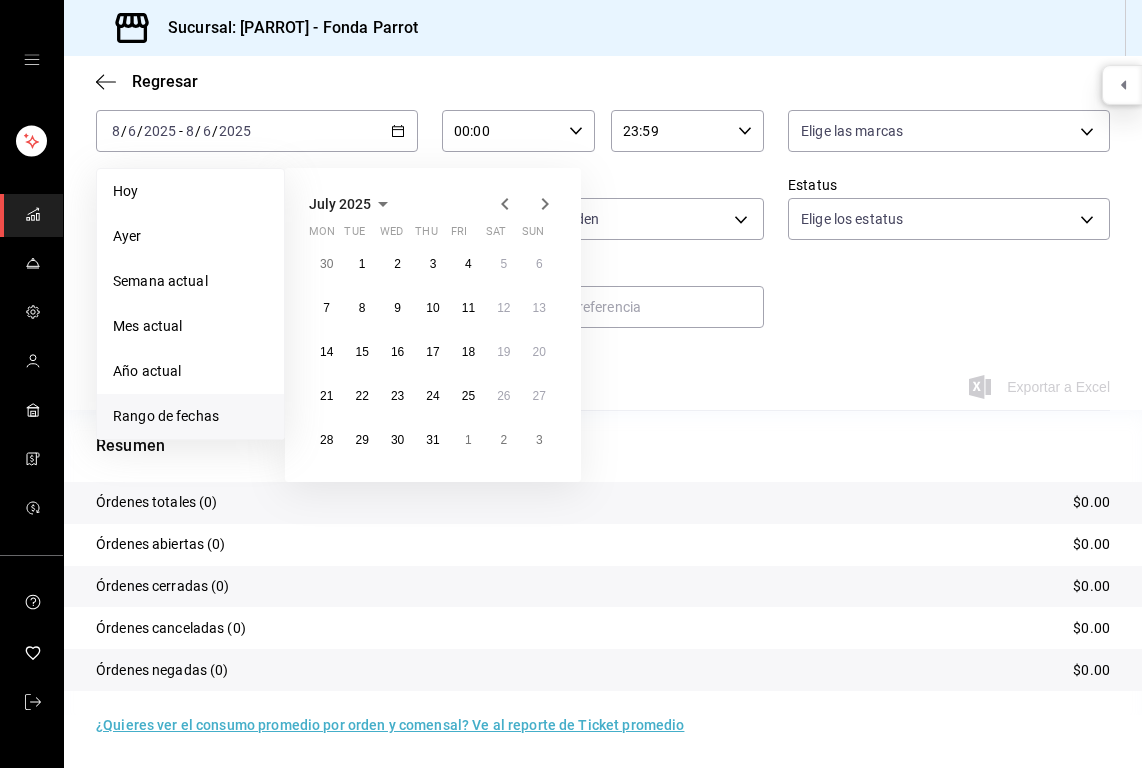 click 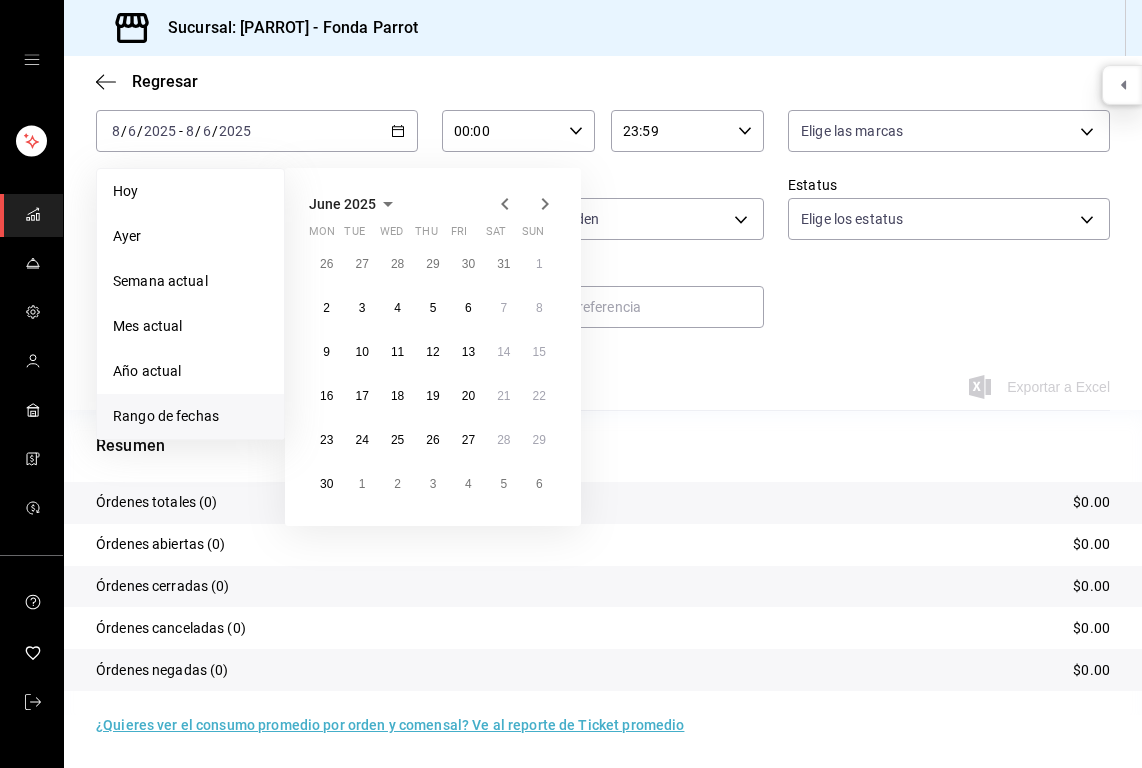 click 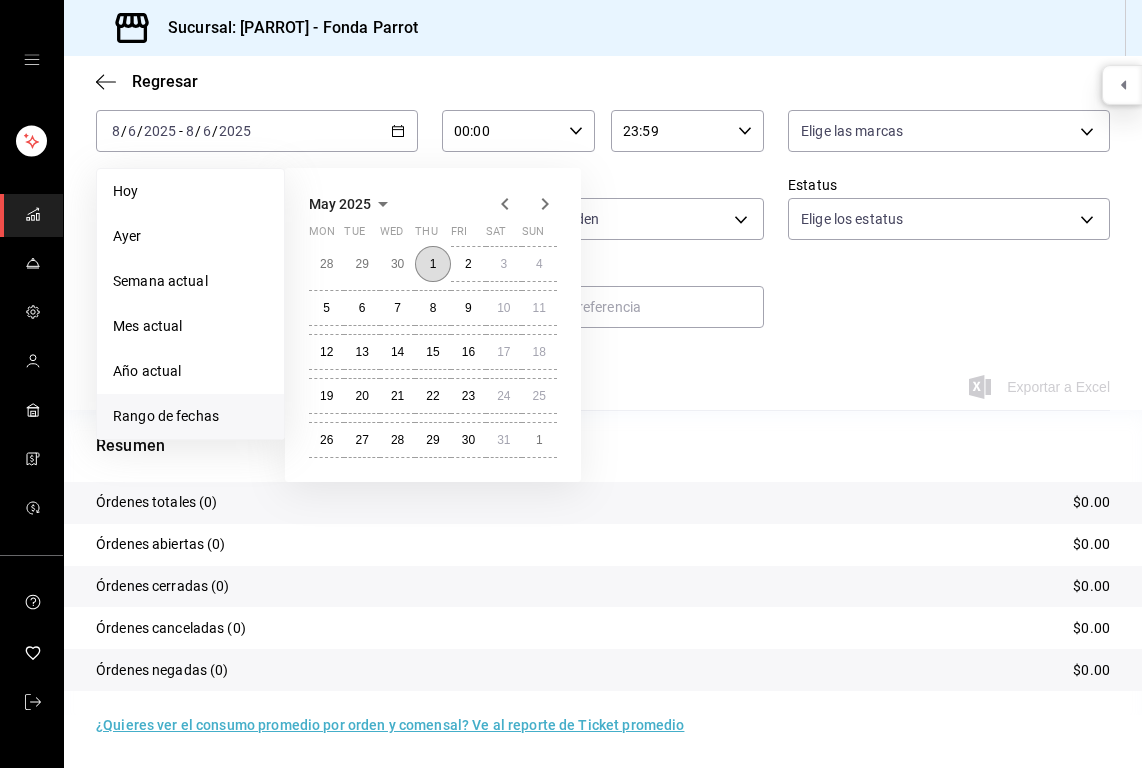 click on "1" at bounding box center [432, 264] 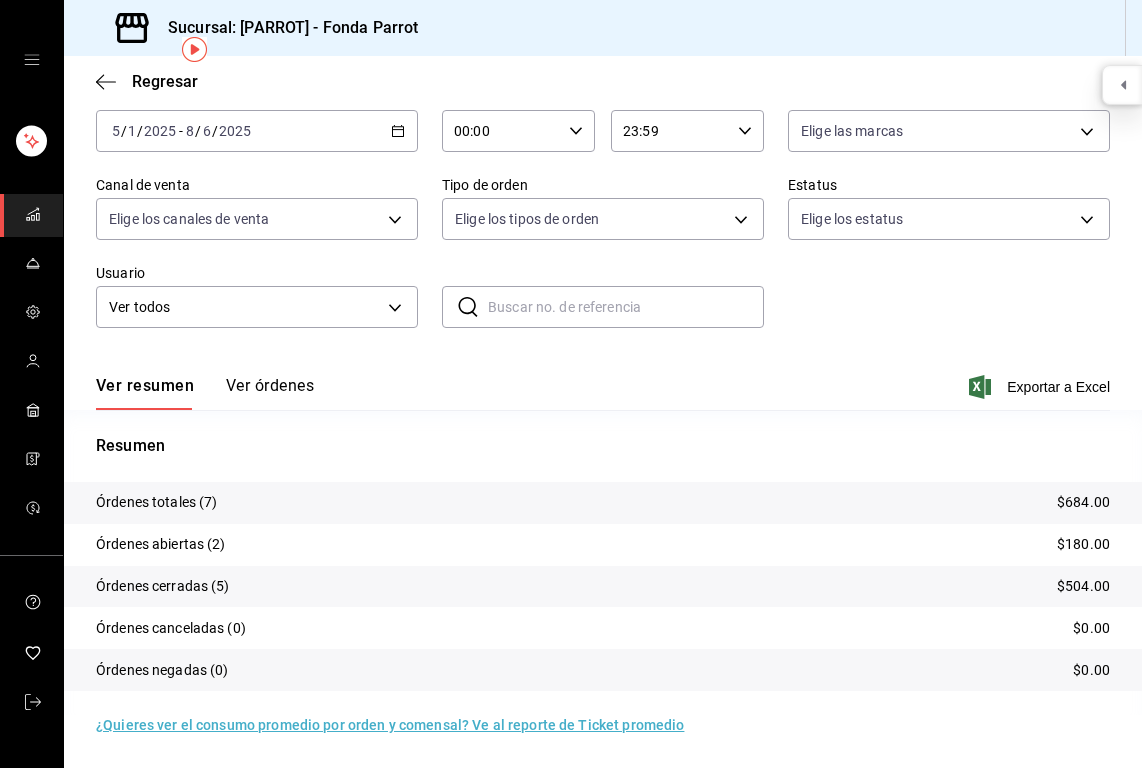 scroll, scrollTop: 0, scrollLeft: 0, axis: both 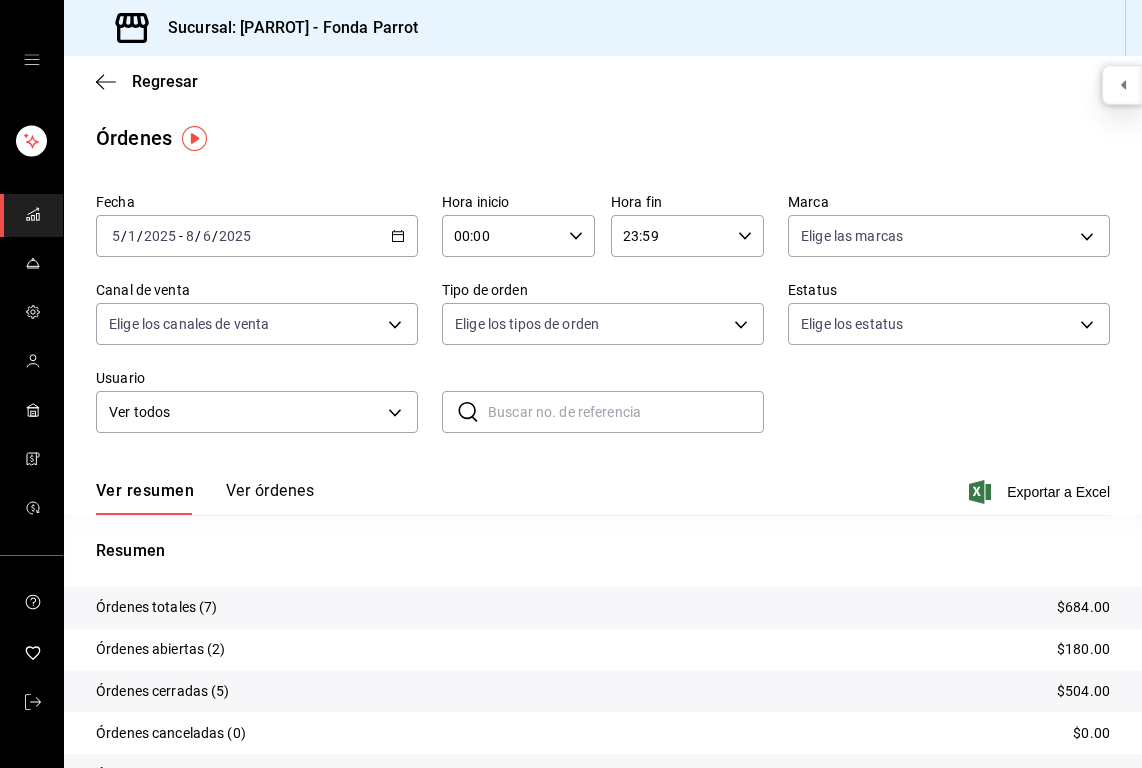 click on "Regresar Órdenes Fecha [DATE] [TIME] [DATE] - [DATE] [TIME] Hora inicio [TIME] Hora inicio Hora fin [TIME] Hora fin Marca Elige las marcas Canal de venta Elige los canales de venta Tipo de orden Elige los tipos de orden Estatus Elige los estatus Usuario Ver todos ALL ​ ​ Ver resumen Ver órdenes Exportar a Excel Resumen Órdenes totales (7) $684.00 Órdenes abiertas (2) $180.00 Órdenes cerradas (5) $504.00 Órdenes canceladas (0) $0.00 Órdenes negadas (0) $0.00 ¿Quieres ver el consumo promedio por orden y comensal? Ve al reporte de Ticket promedio" at bounding box center (603, 464) 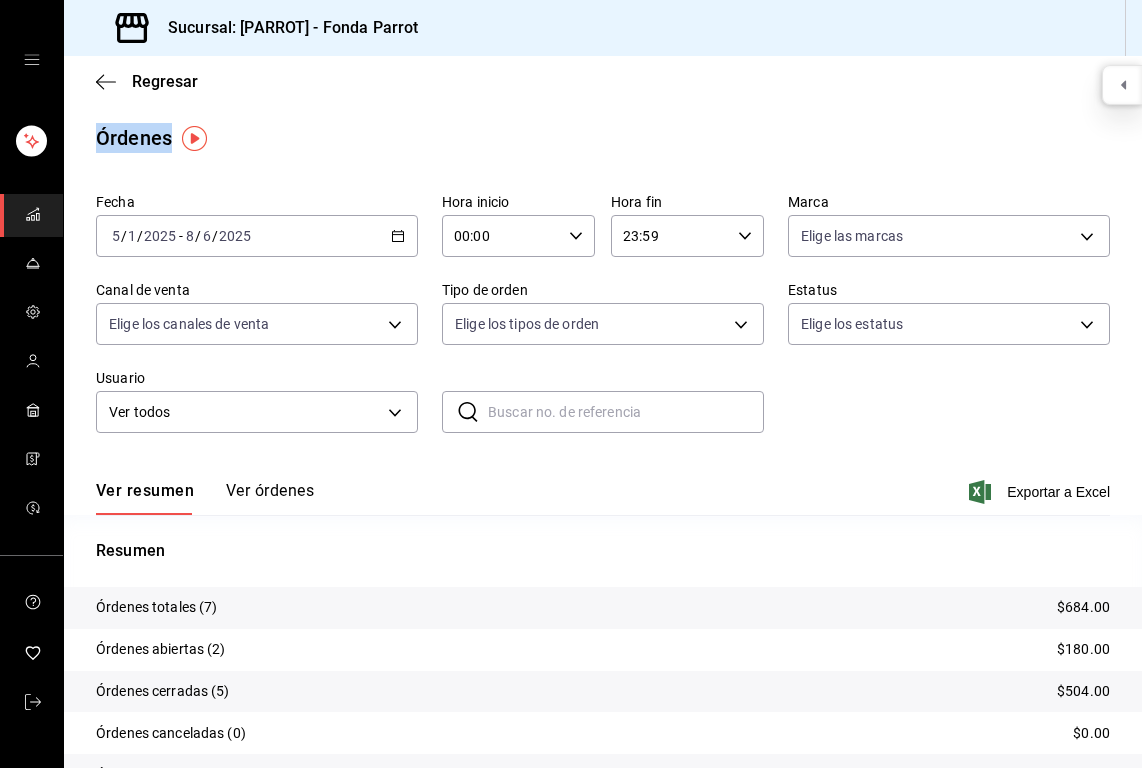 click on "Órdenes" at bounding box center (134, 138) 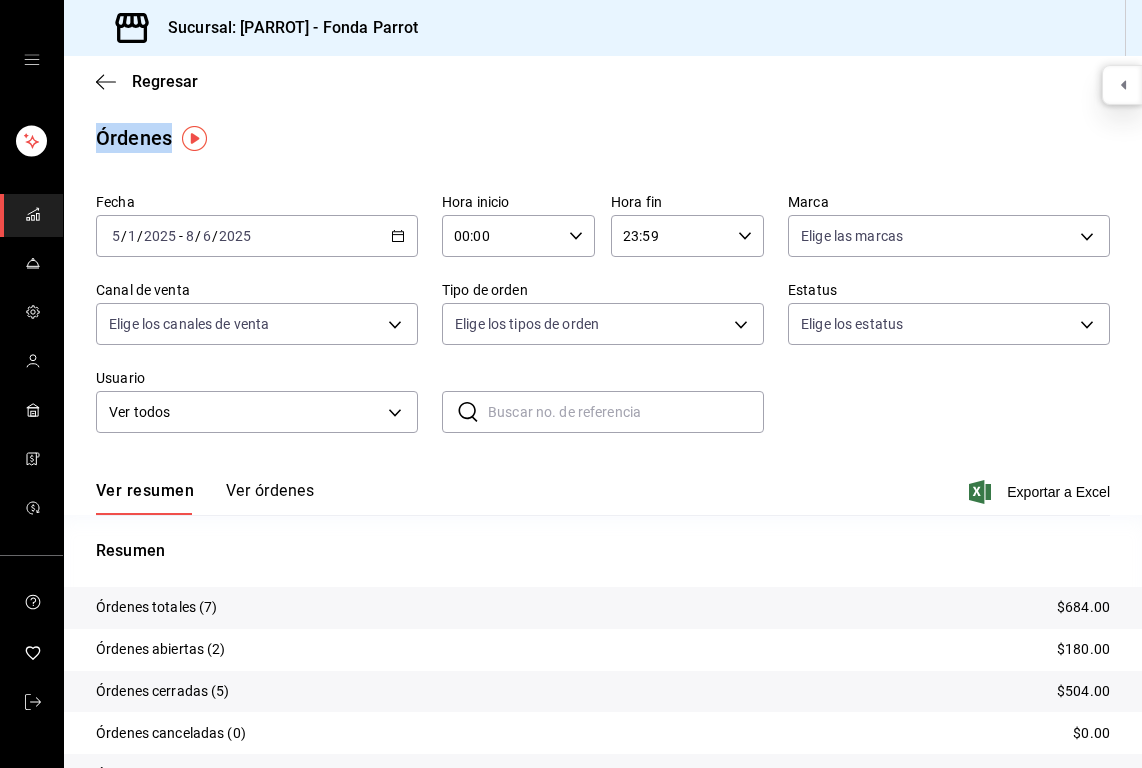 click on "Ver órdenes" at bounding box center [270, 498] 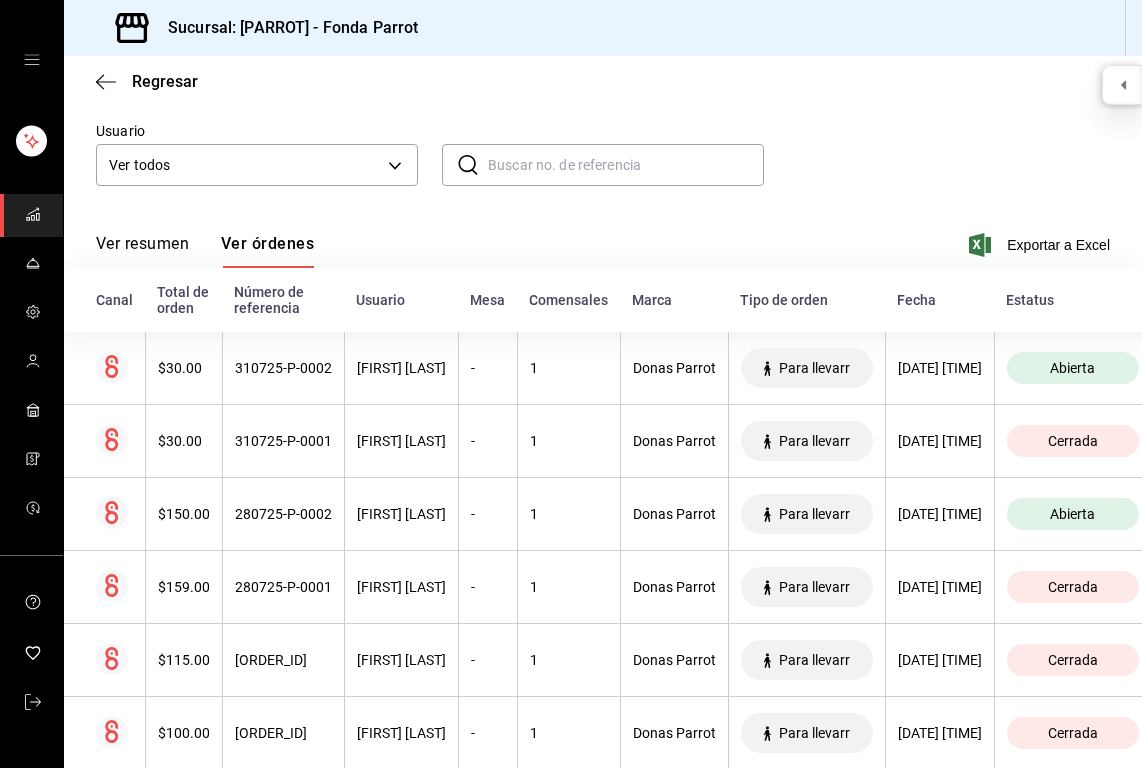 scroll, scrollTop: 250, scrollLeft: 0, axis: vertical 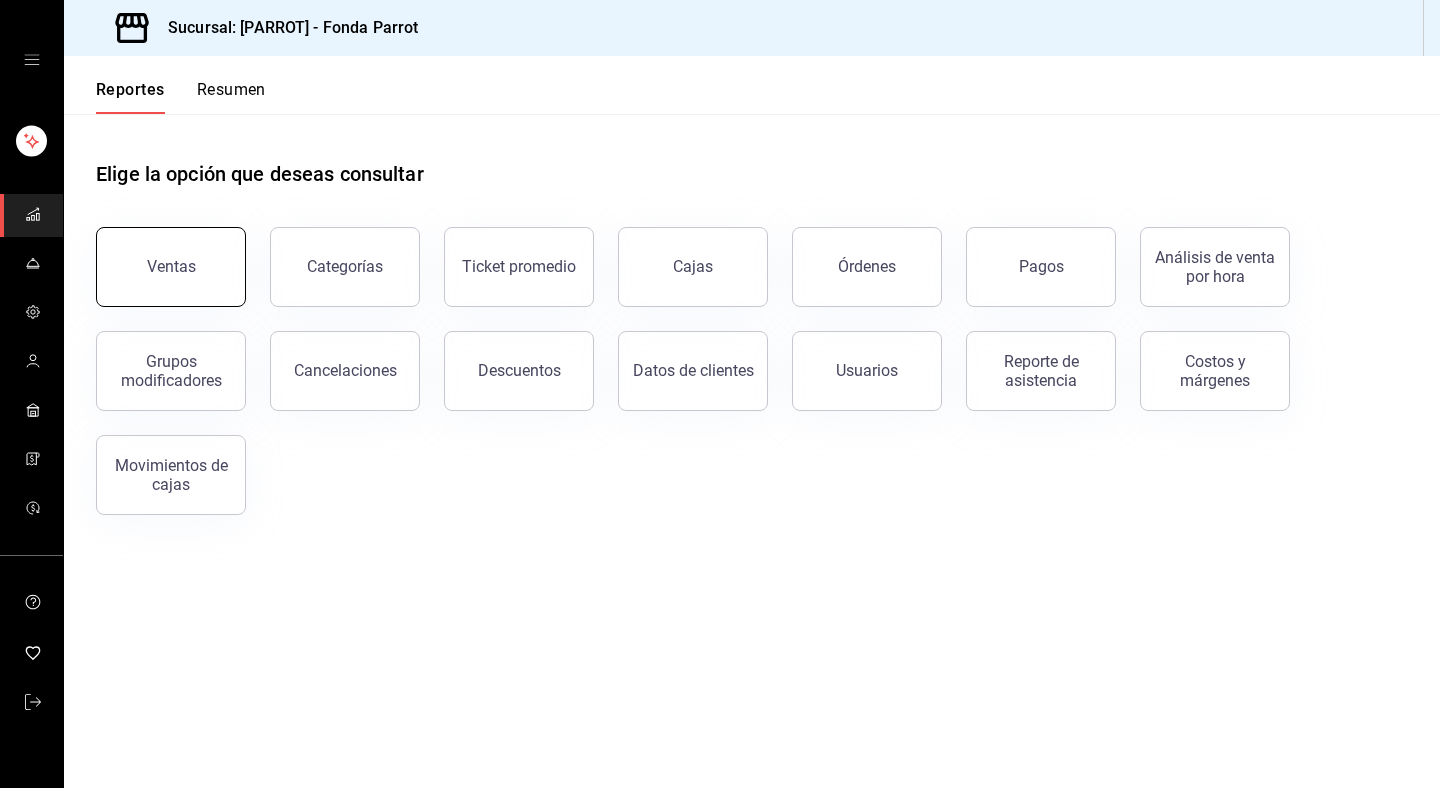 click on "Ventas" at bounding box center (171, 266) 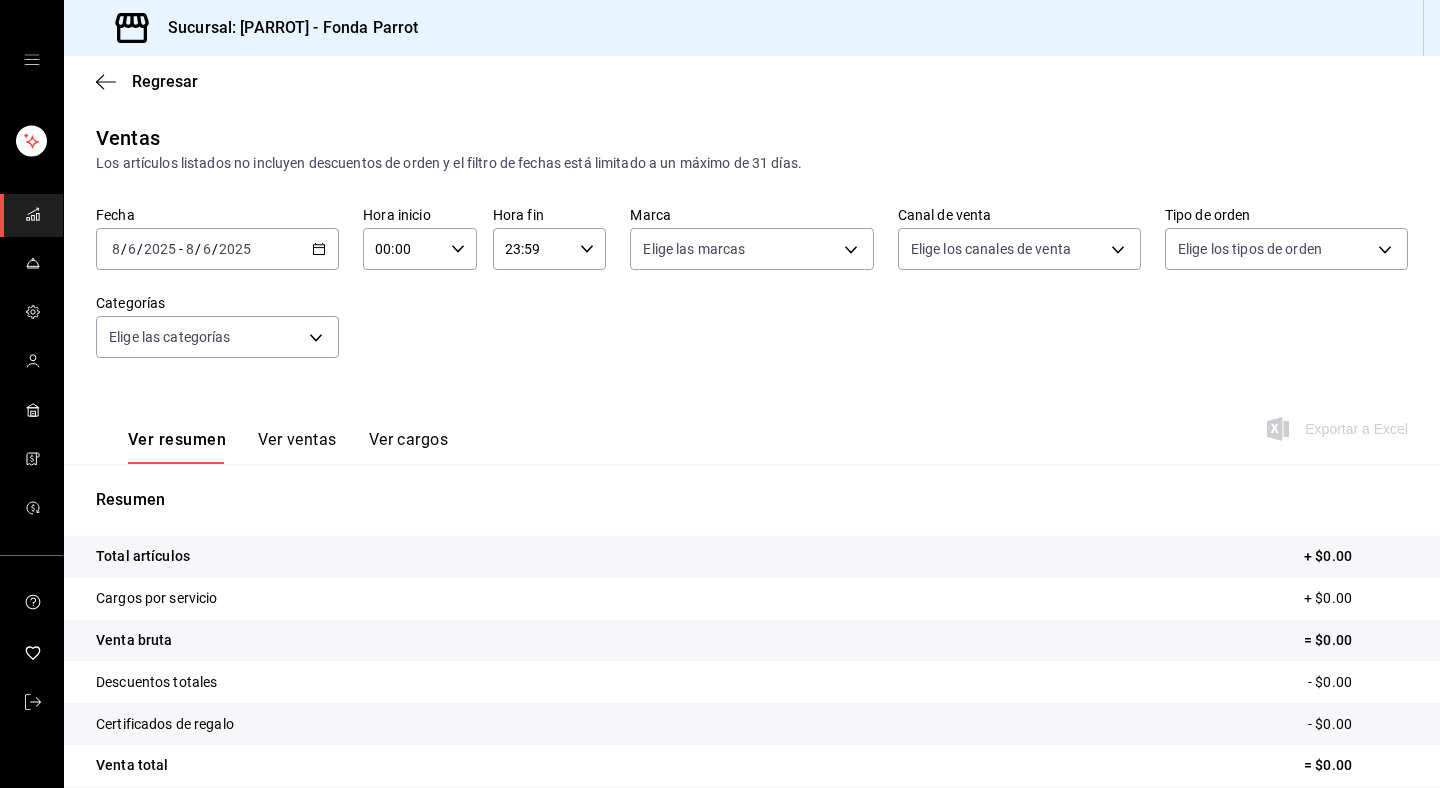 click 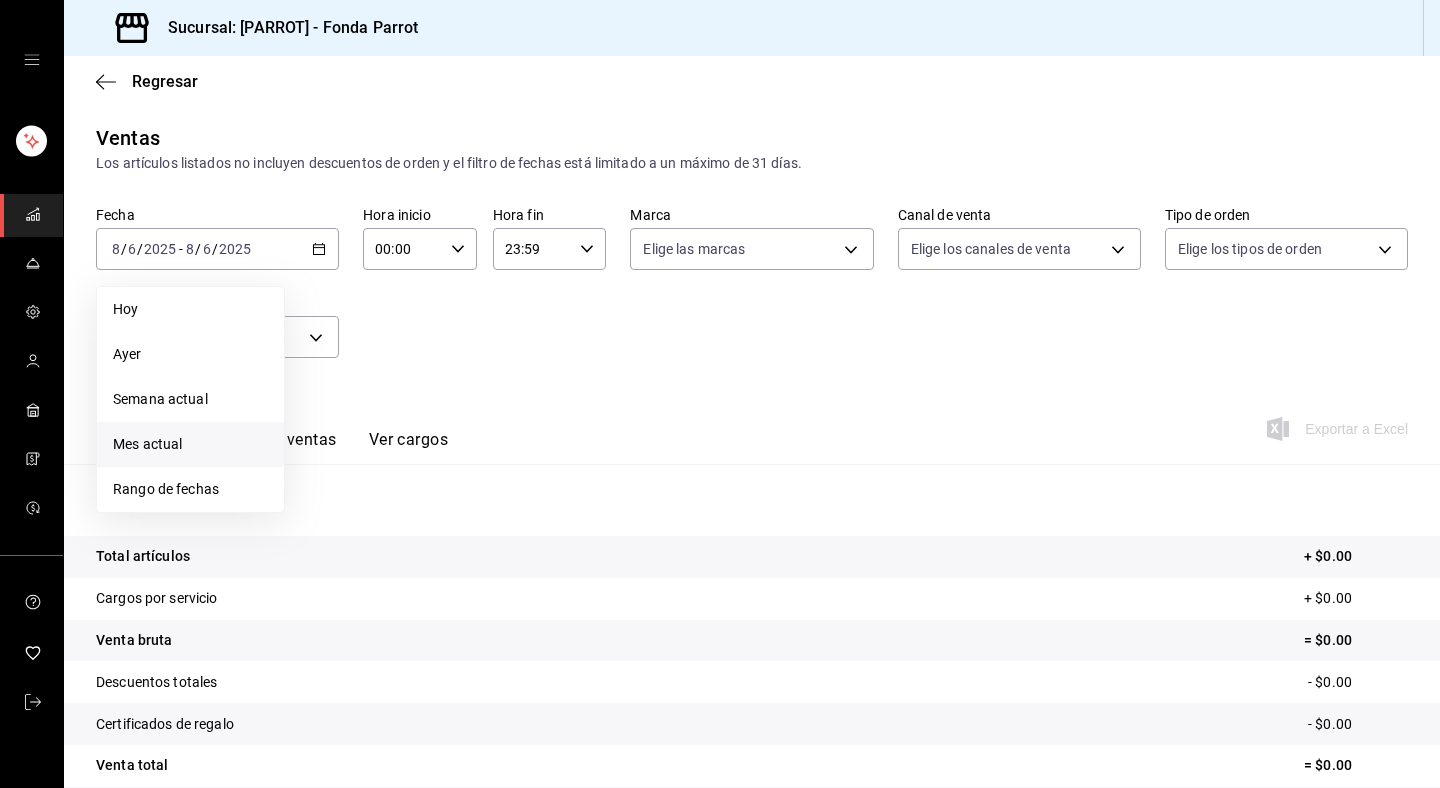click on "Mes actual" at bounding box center [190, 444] 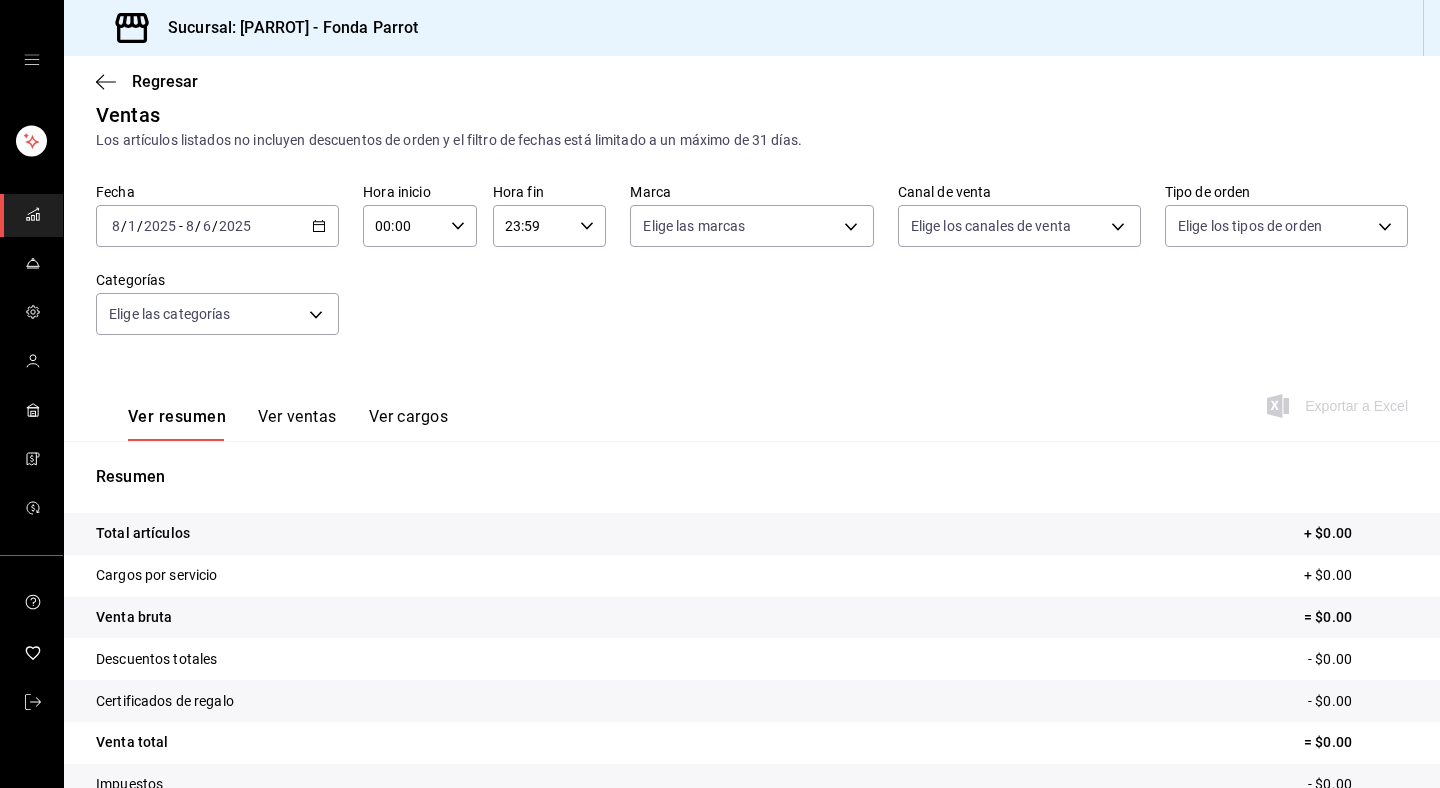 scroll, scrollTop: 170, scrollLeft: 0, axis: vertical 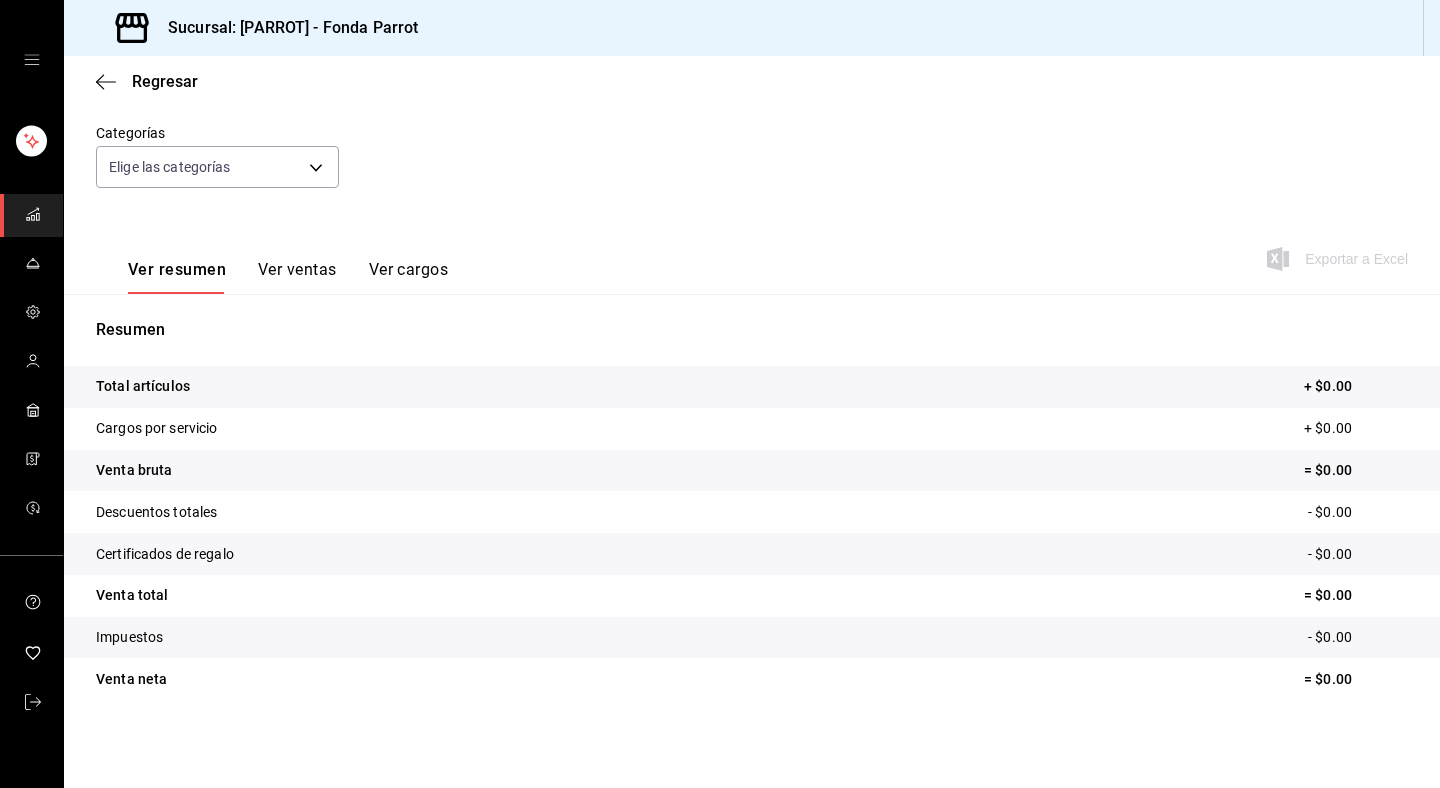 click on "Ver ventas" at bounding box center [297, 277] 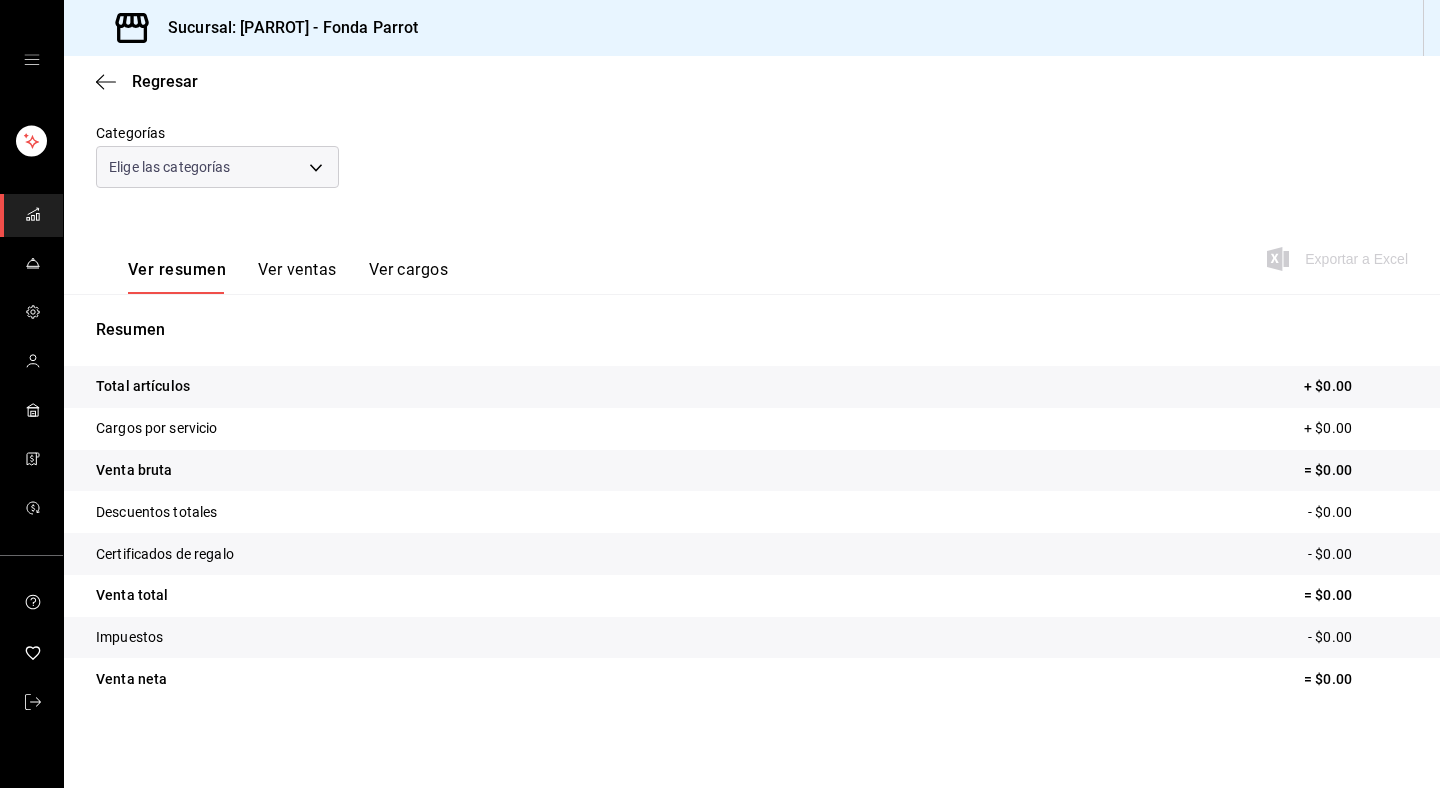 scroll, scrollTop: 0, scrollLeft: 0, axis: both 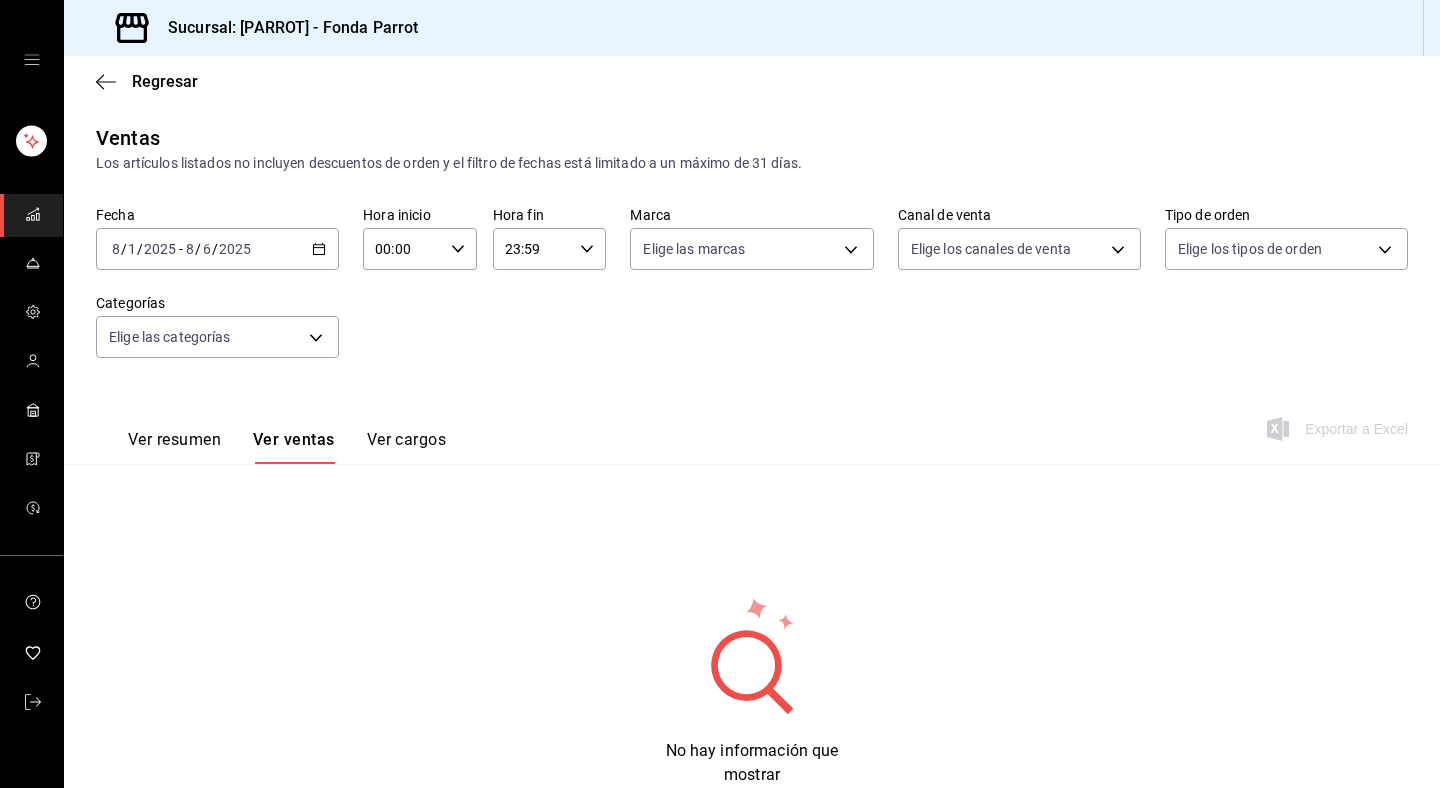 click 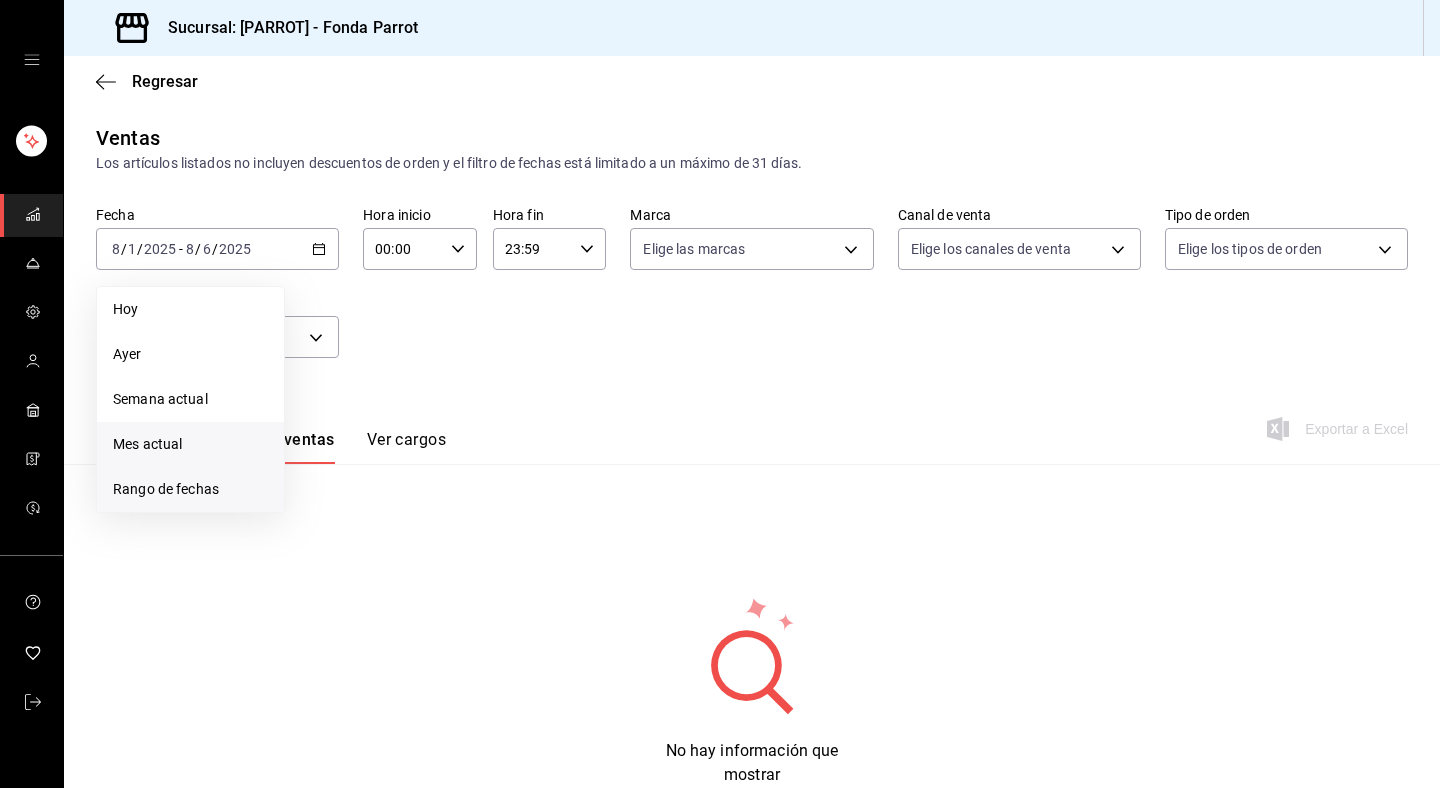 click on "Rango de fechas" at bounding box center (190, 489) 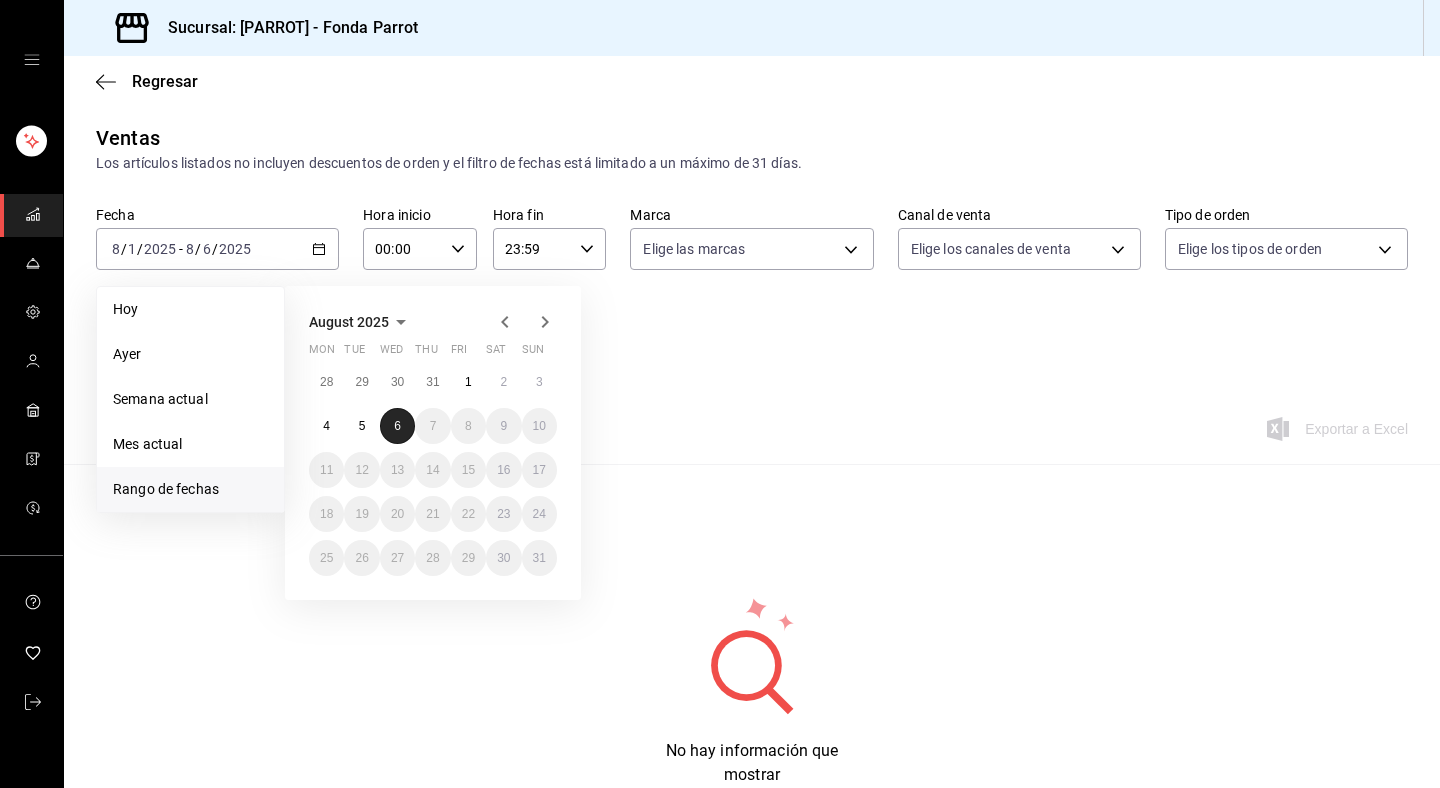 click on "6" at bounding box center (397, 426) 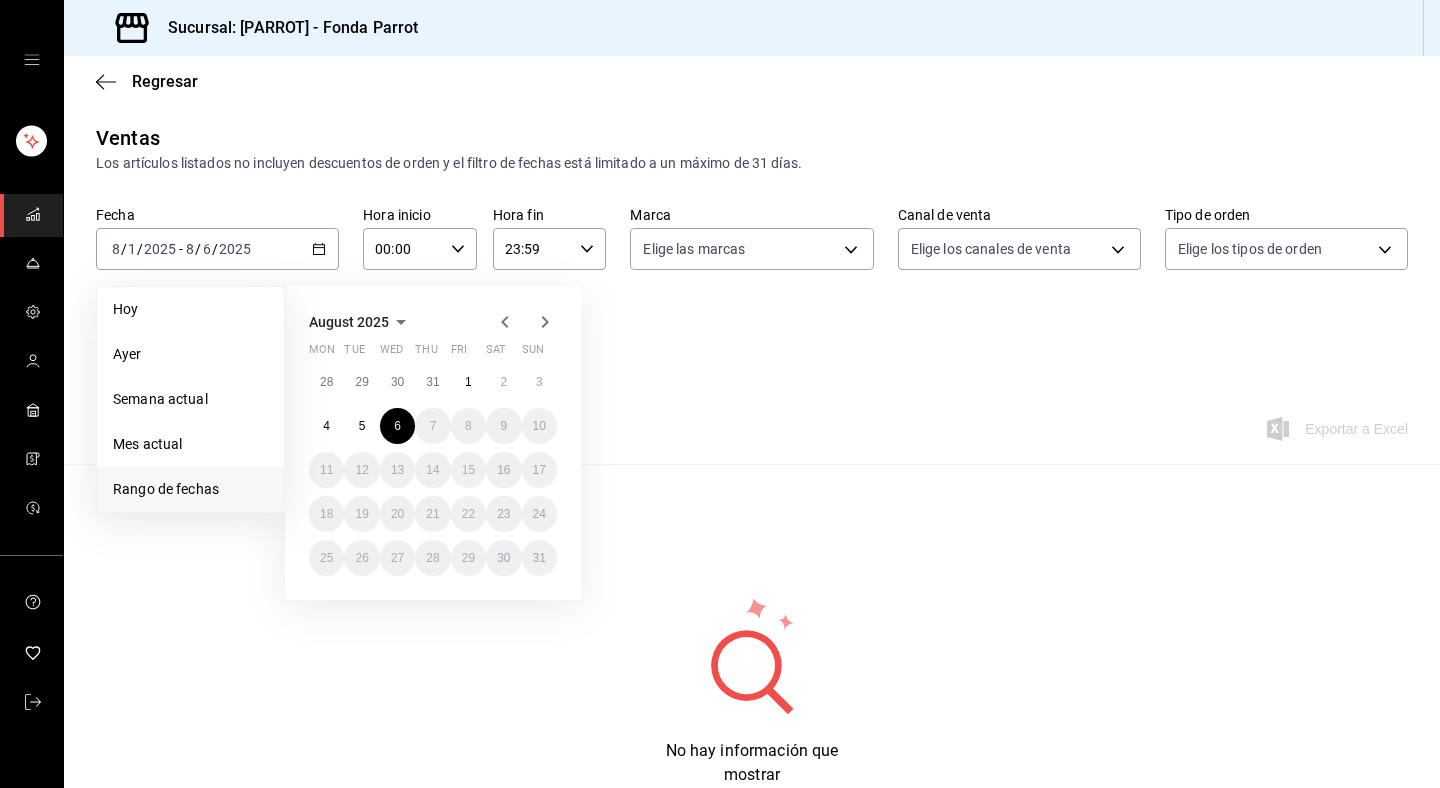 click 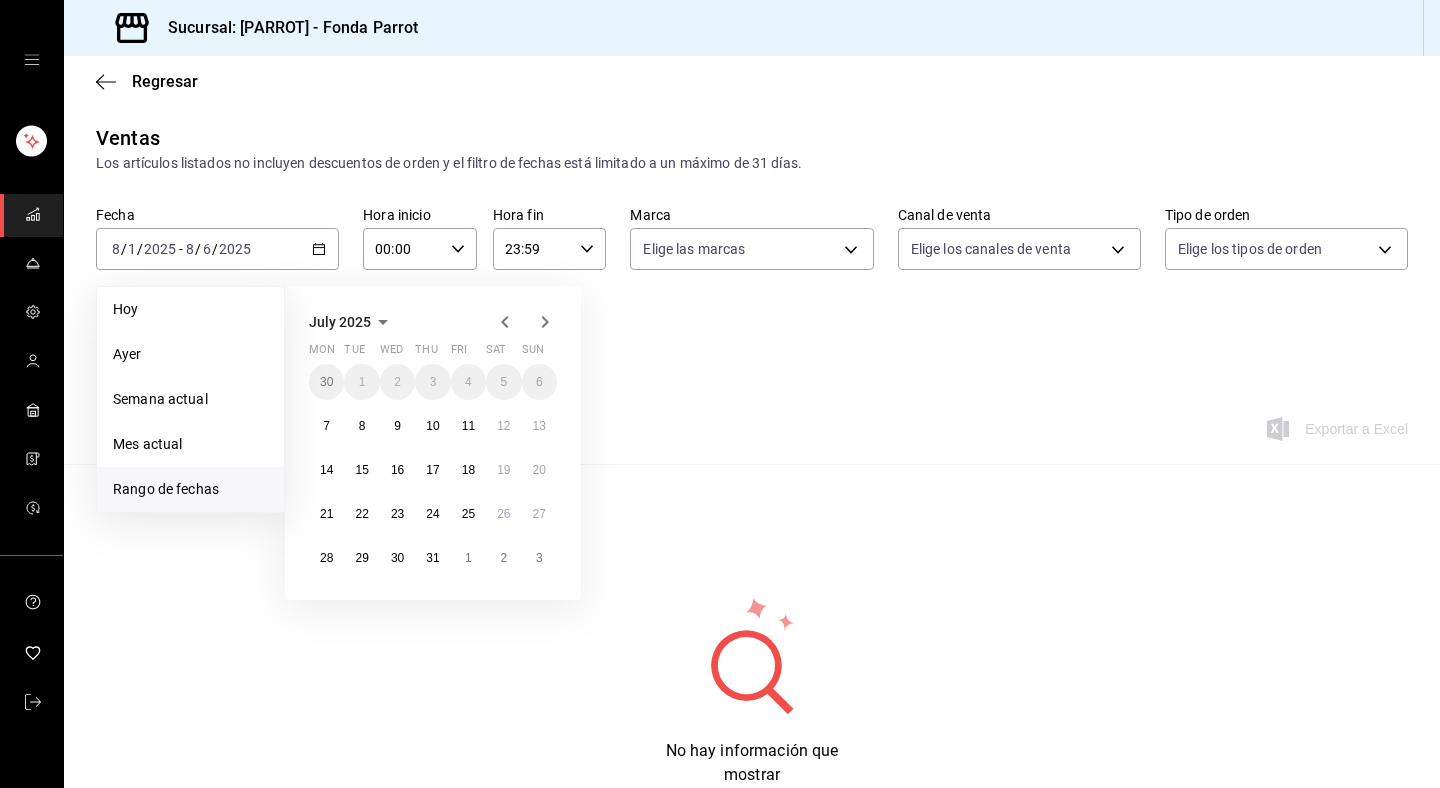 click 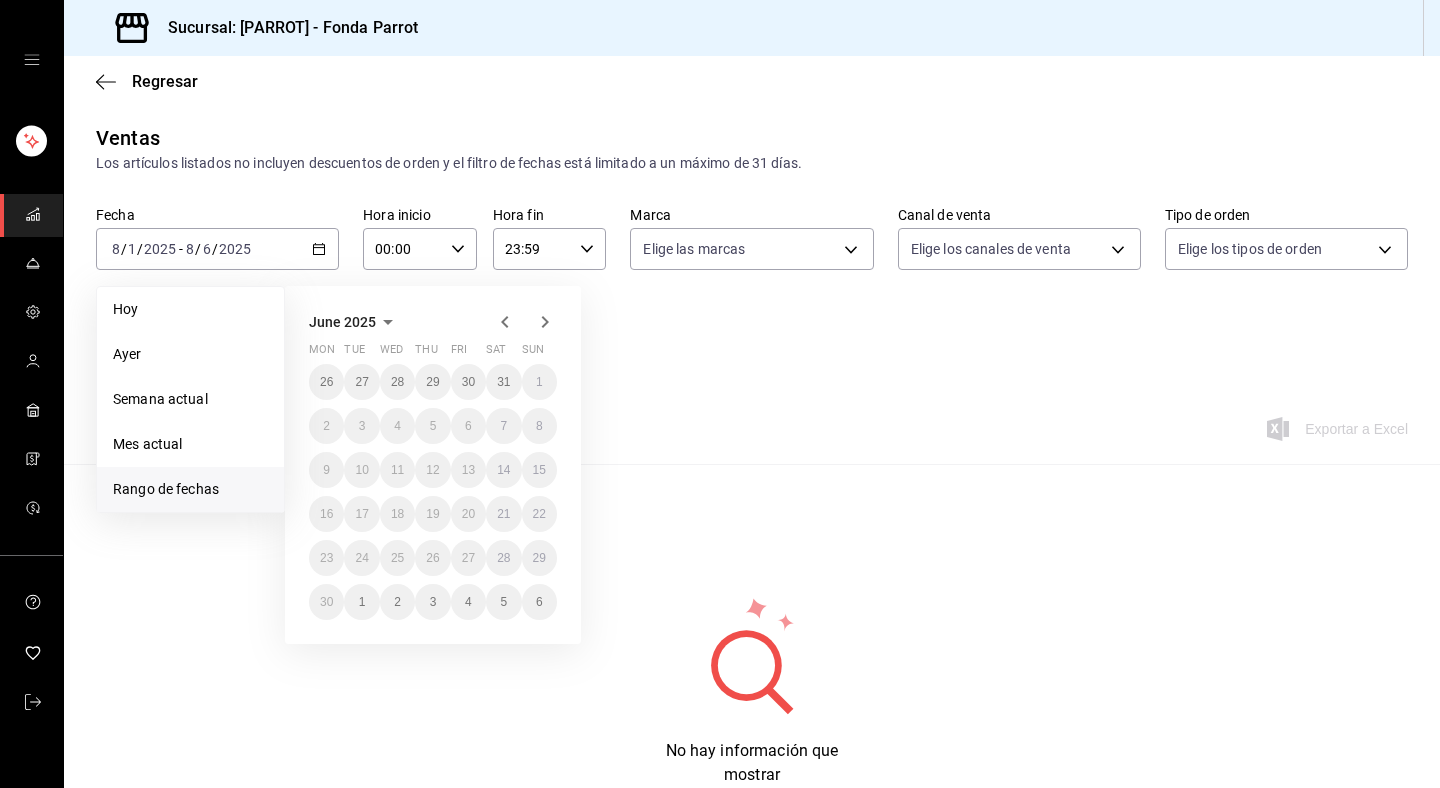 click 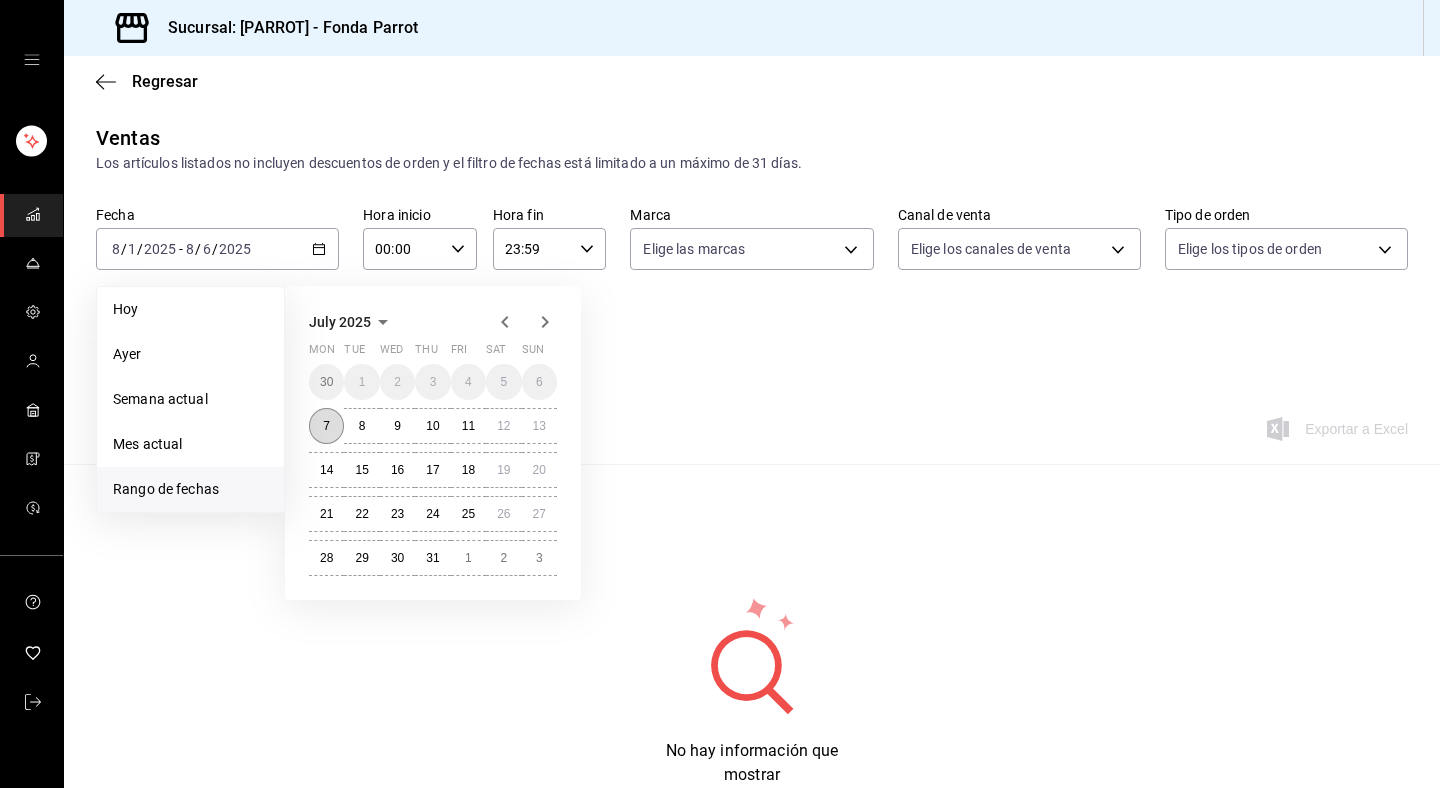 click on "7" at bounding box center (326, 426) 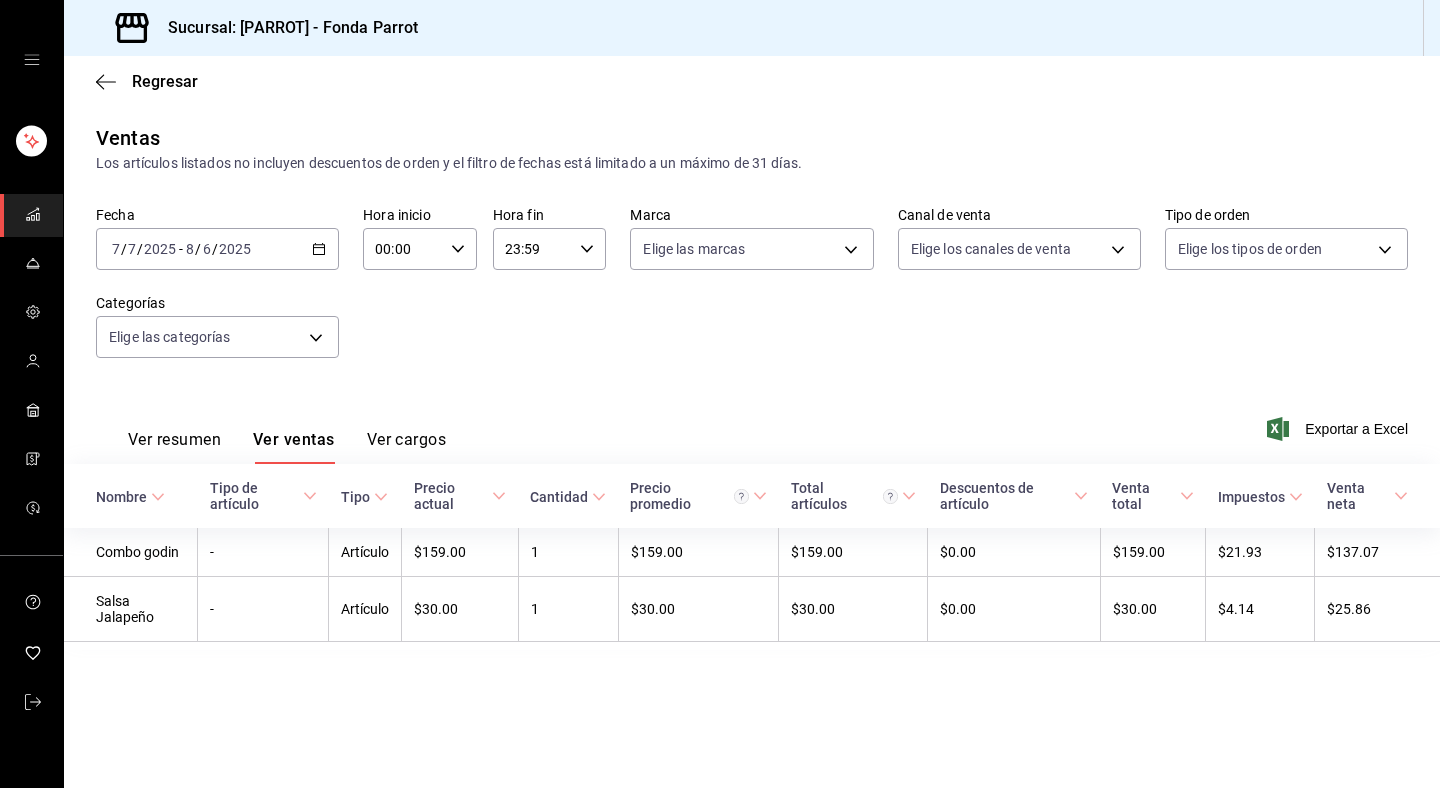 click 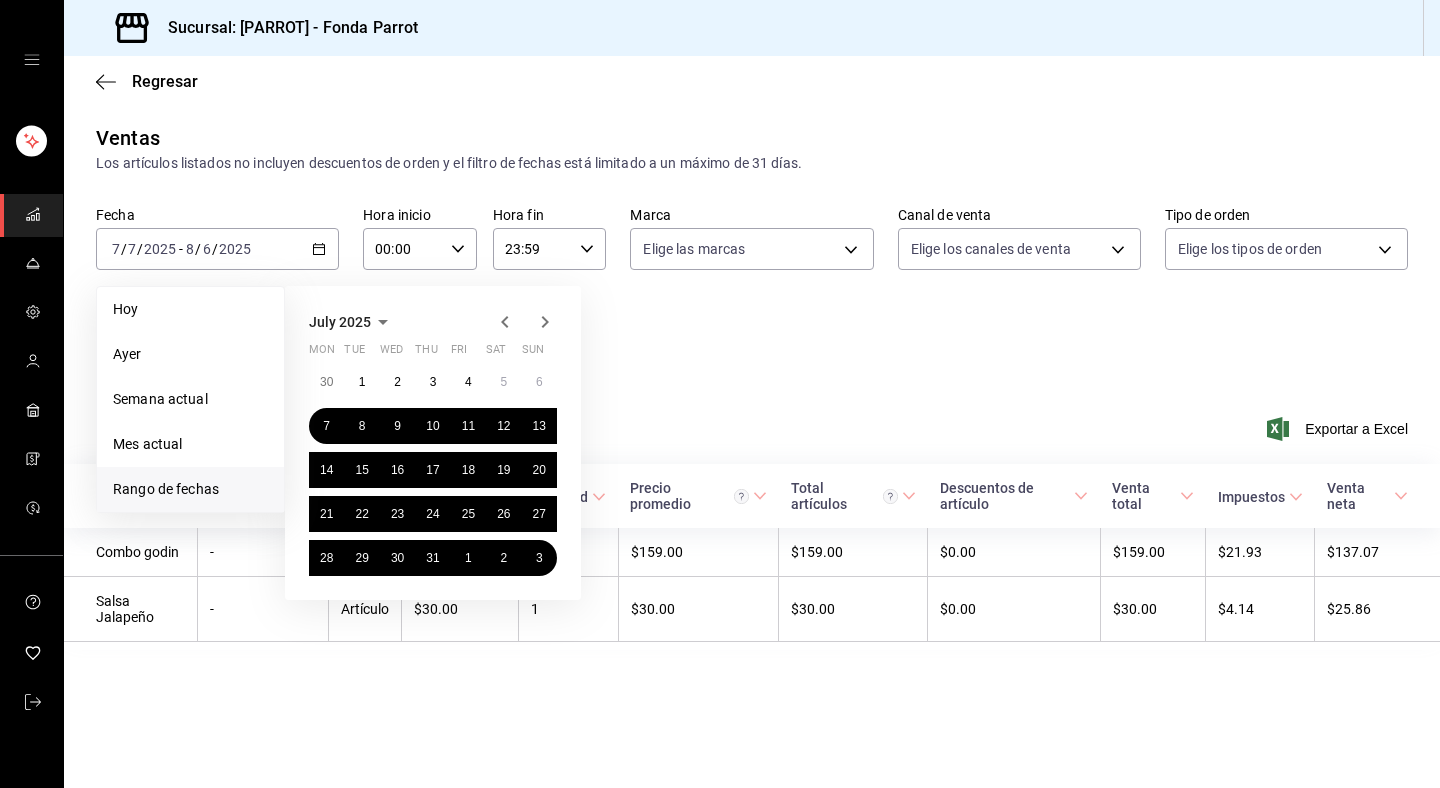 click on "Regresar" at bounding box center (752, 81) 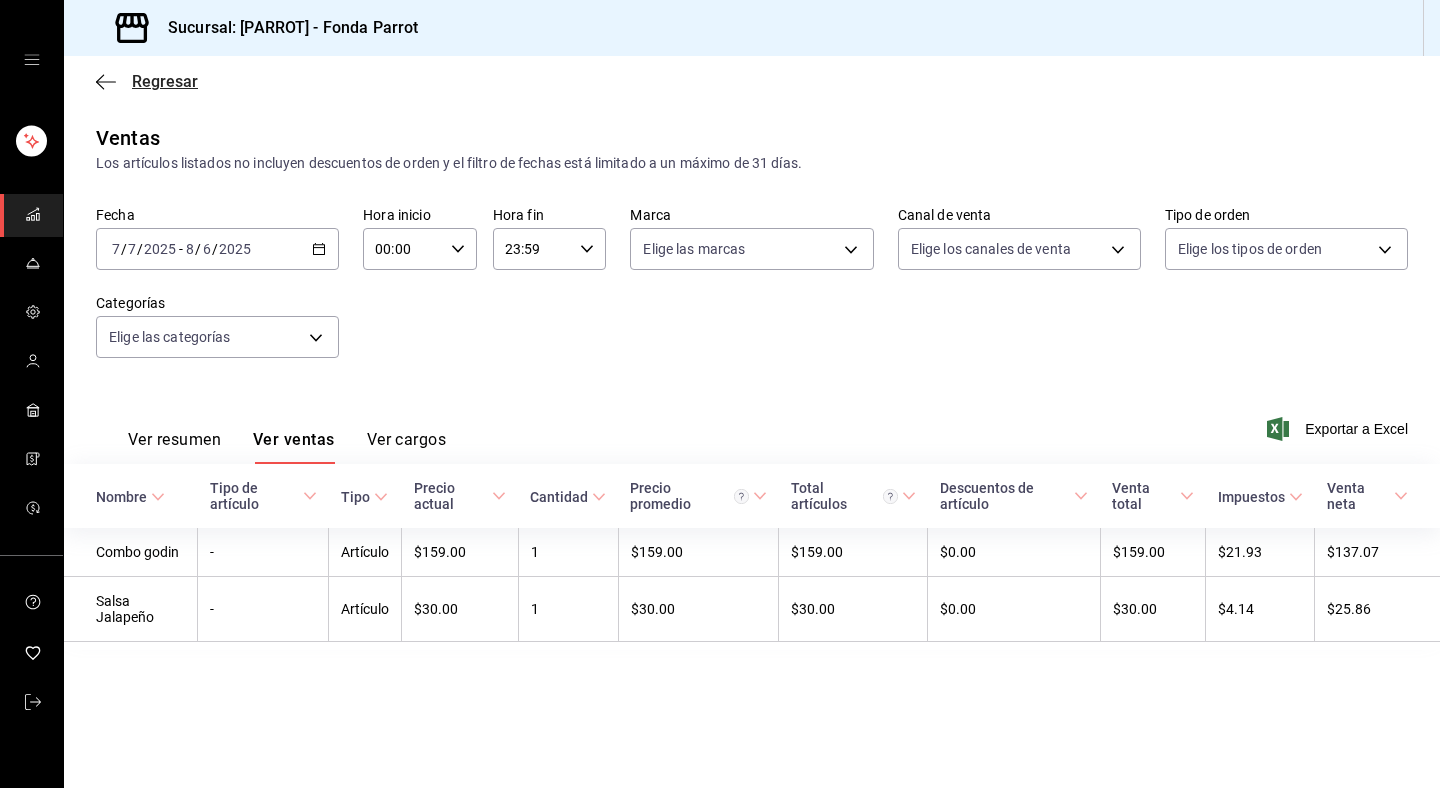 click on "Regresar" at bounding box center (165, 81) 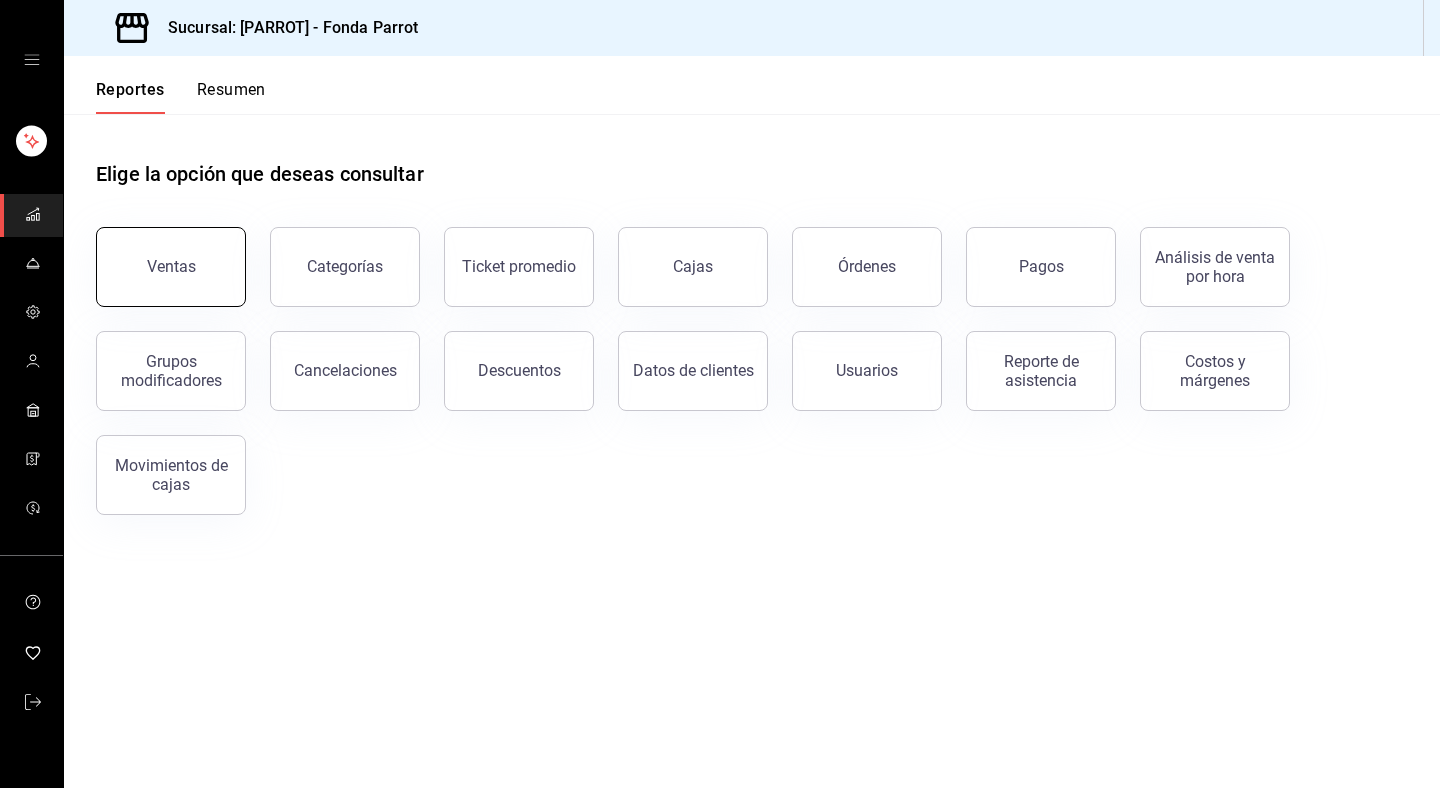 click on "Ventas" at bounding box center (171, 267) 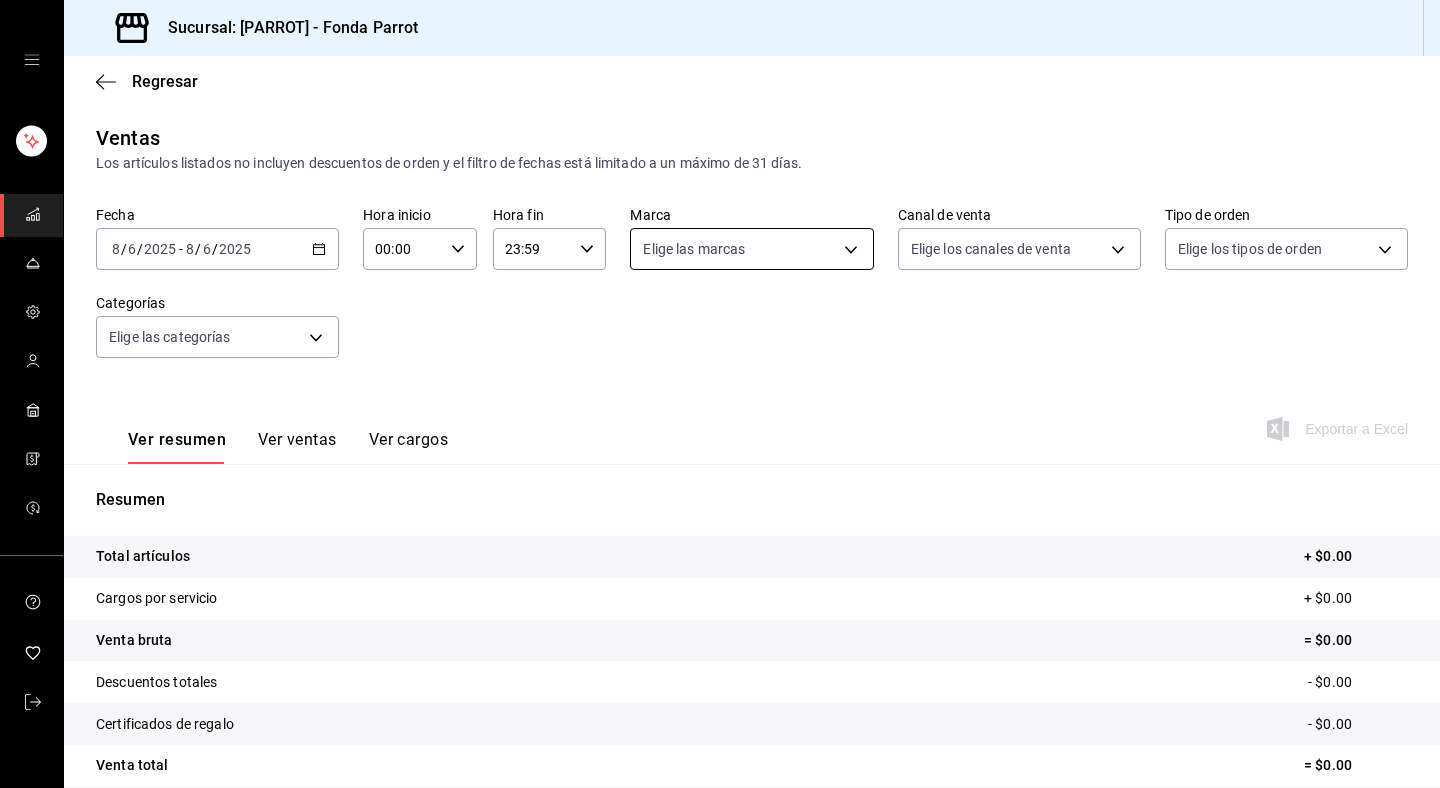 click on "Sucursal: [PARROT] - Fonda Parrot Regresar Ventas Los artículos listados no incluyen descuentos de orden y el filtro de fechas está limitado a un máximo de 31 días. Fecha 2025-08-06 8 / 6 / 2025 - 2025-08-06 8 / 6 / 2025 Hora inicio 00:00 Hora inicio Hora fin 23:59 Hora fin Marca Elige las marcas Canal de venta Elige los canales de venta Tipo de orden Elige los tipos de orden Categorías Elige las categorías Ver resumen Ver ventas Ver cargos Exportar a Excel Resumen Total artículos + $0.00 Cargos por servicio + $0.00 Venta bruta = $0.00 Descuentos totales - $0.00 Certificados de regalo - $0.00 Venta total = $0.00 Impuestos - $0.00 Venta neta = $0.00 Visitar centro de ayuda (81) 2046 6363 soporte@parrotsoftware.io Visitar centro de ayuda (81) 2046 6363 soporte@parrotsoftware.io" at bounding box center (720, 394) 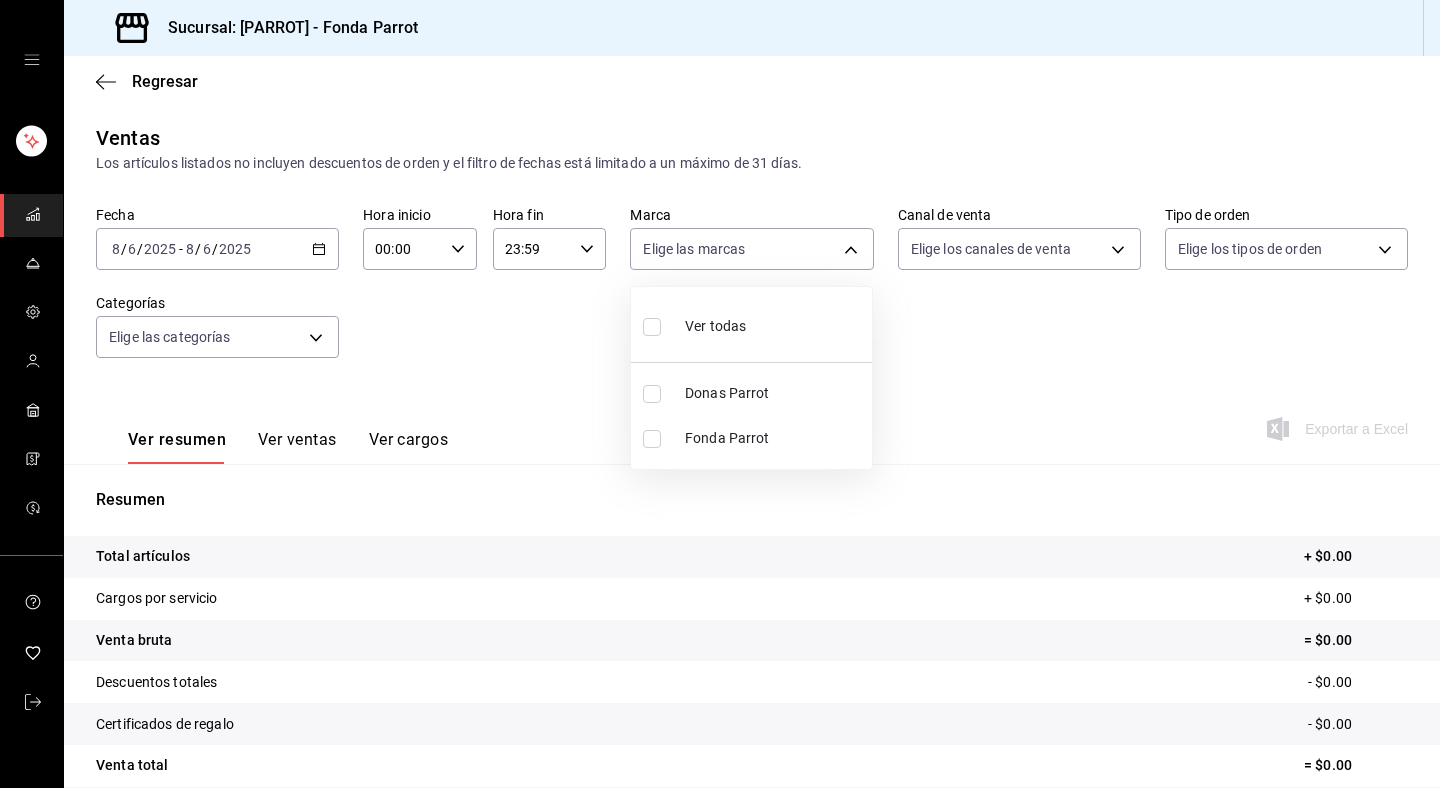 click at bounding box center (652, 327) 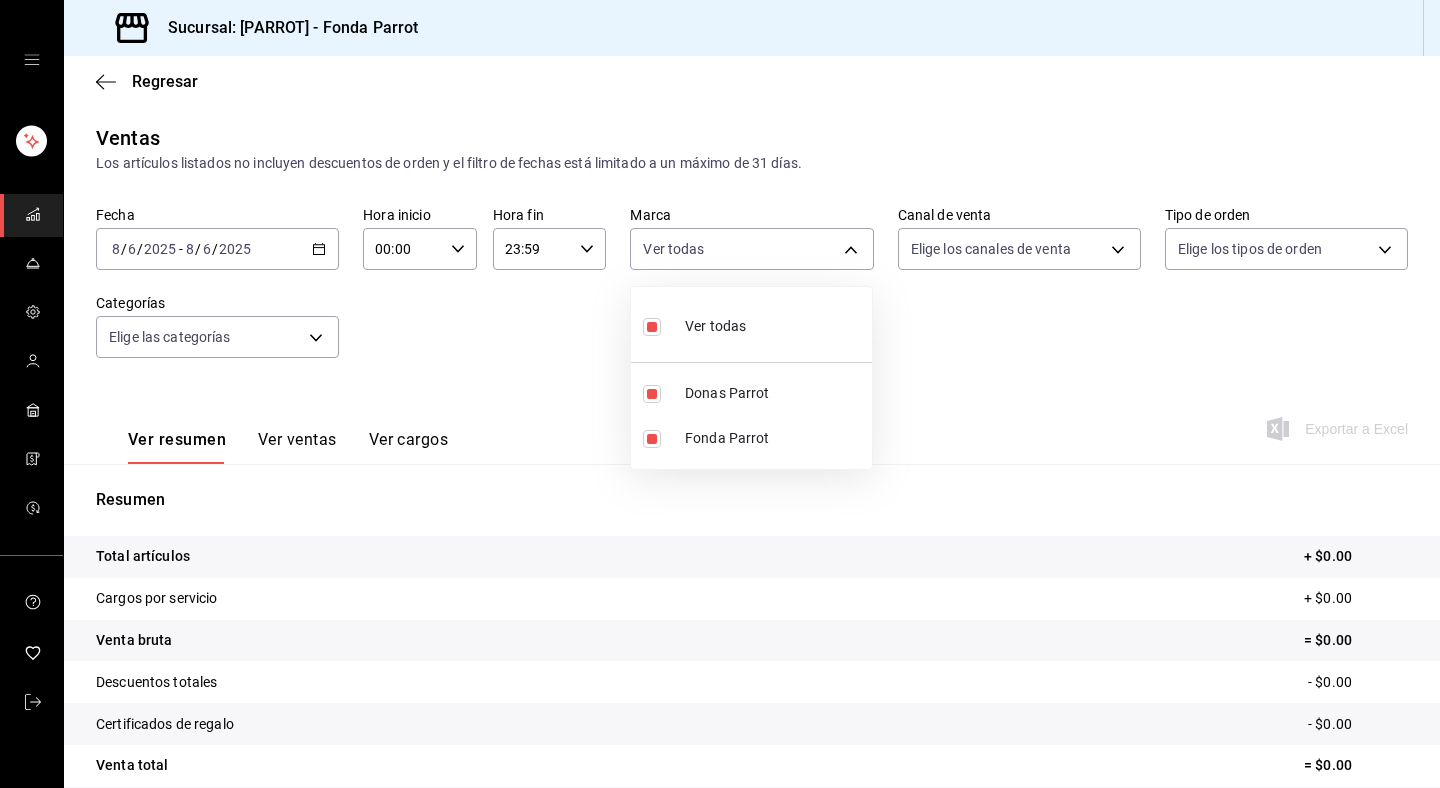 click at bounding box center (652, 327) 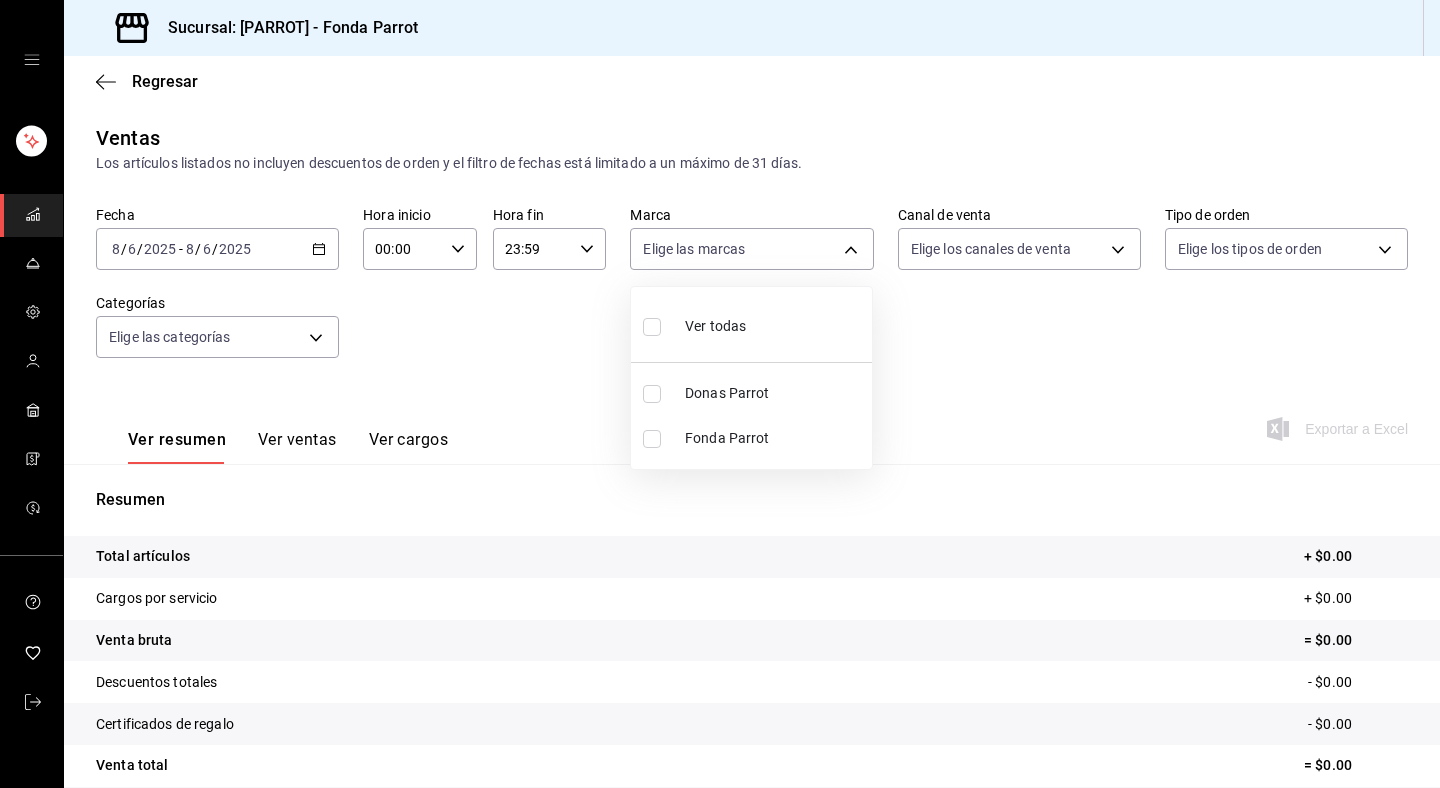 click at bounding box center (720, 394) 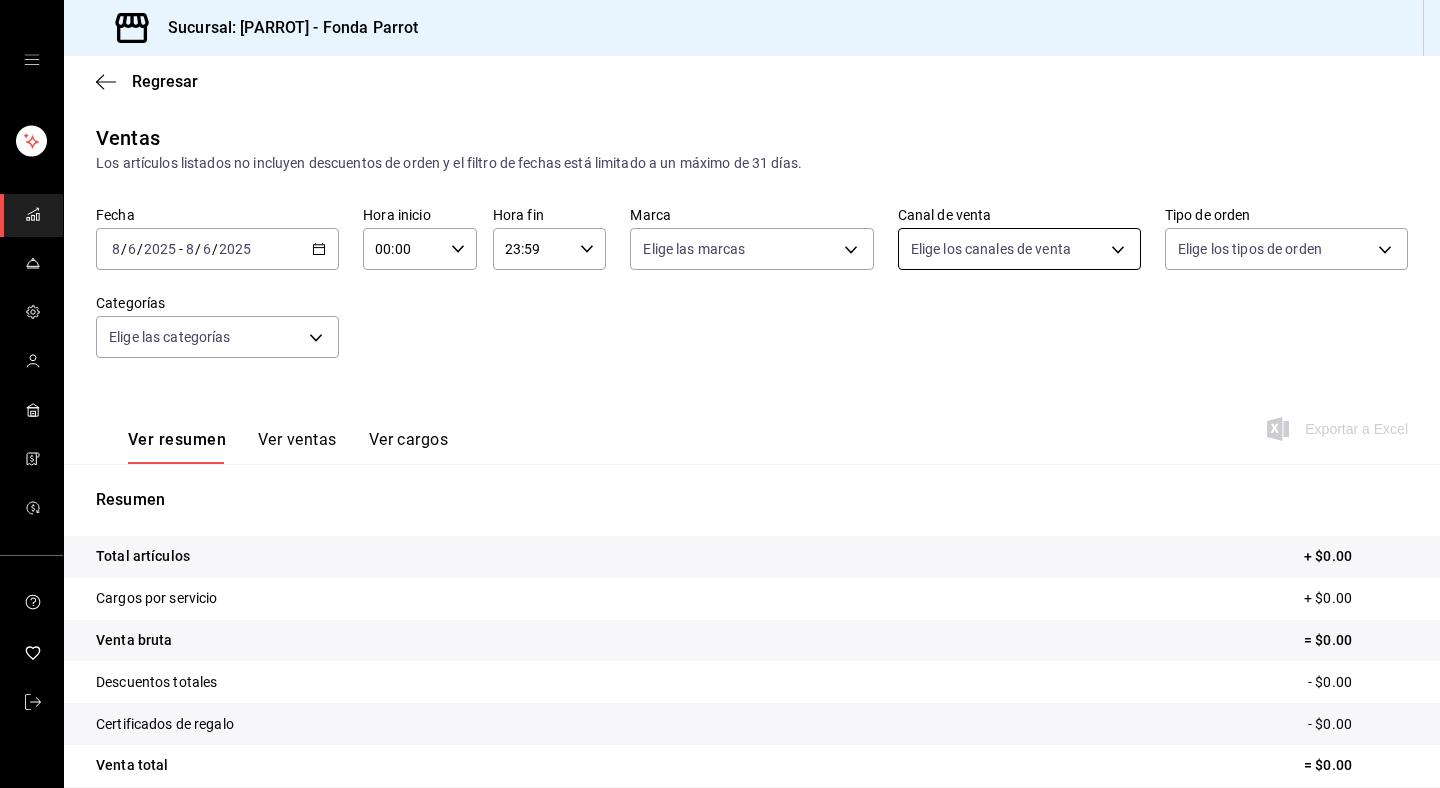 click on "Sucursal: [PARROT] - Fonda Parrot Regresar Ventas Los artículos listados no incluyen descuentos de orden y el filtro de fechas está limitado a un máximo de 31 días. Fecha 2025-08-06 8 / 6 / 2025 - 2025-08-06 8 / 6 / 2025 Hora inicio 00:00 Hora inicio Hora fin 23:59 Hora fin Marca Elige las marcas Canal de venta Elige los canales de venta Tipo de orden Elige los tipos de orden Categorías Elige las categorías Ver resumen Ver ventas Ver cargos Exportar a Excel Resumen Total artículos + $0.00 Cargos por servicio + $0.00 Venta bruta = $0.00 Descuentos totales - $0.00 Certificados de regalo - $0.00 Venta total = $0.00 Impuestos - $0.00 Venta neta = $0.00 Visitar centro de ayuda (81) 2046 6363 soporte@parrotsoftware.io Visitar centro de ayuda (81) 2046 6363 soporte@parrotsoftware.io" at bounding box center [720, 394] 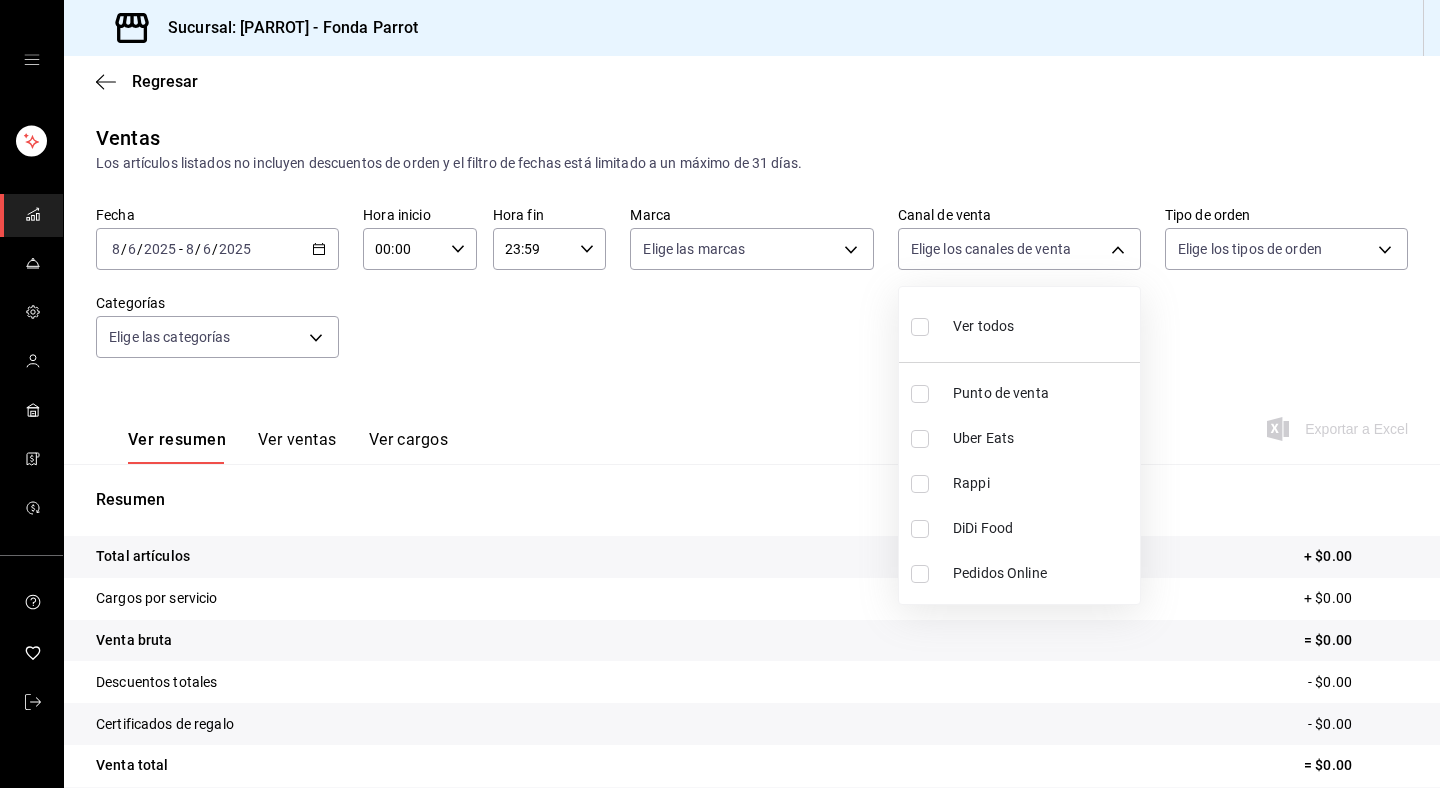 click at bounding box center (920, 327) 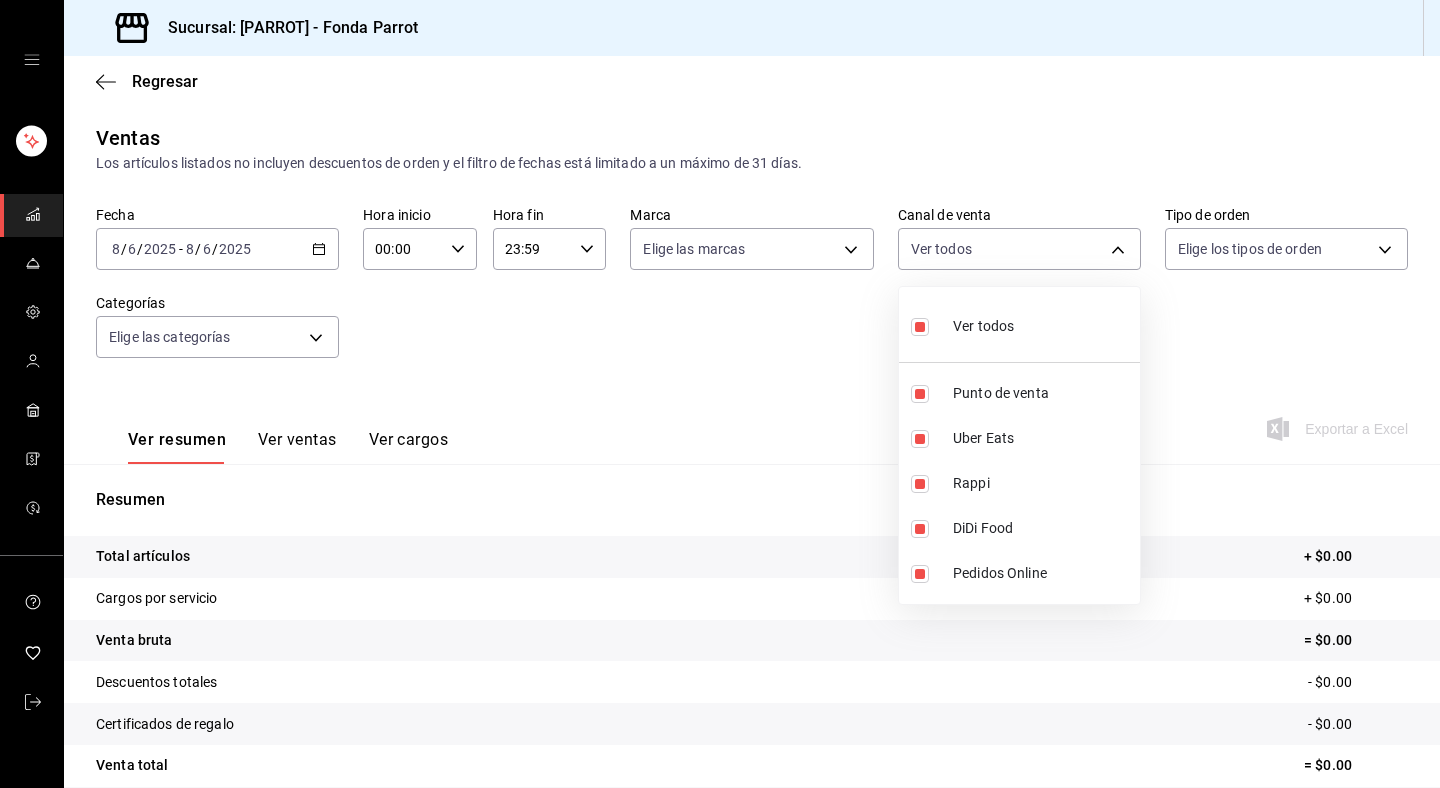 click at bounding box center (920, 327) 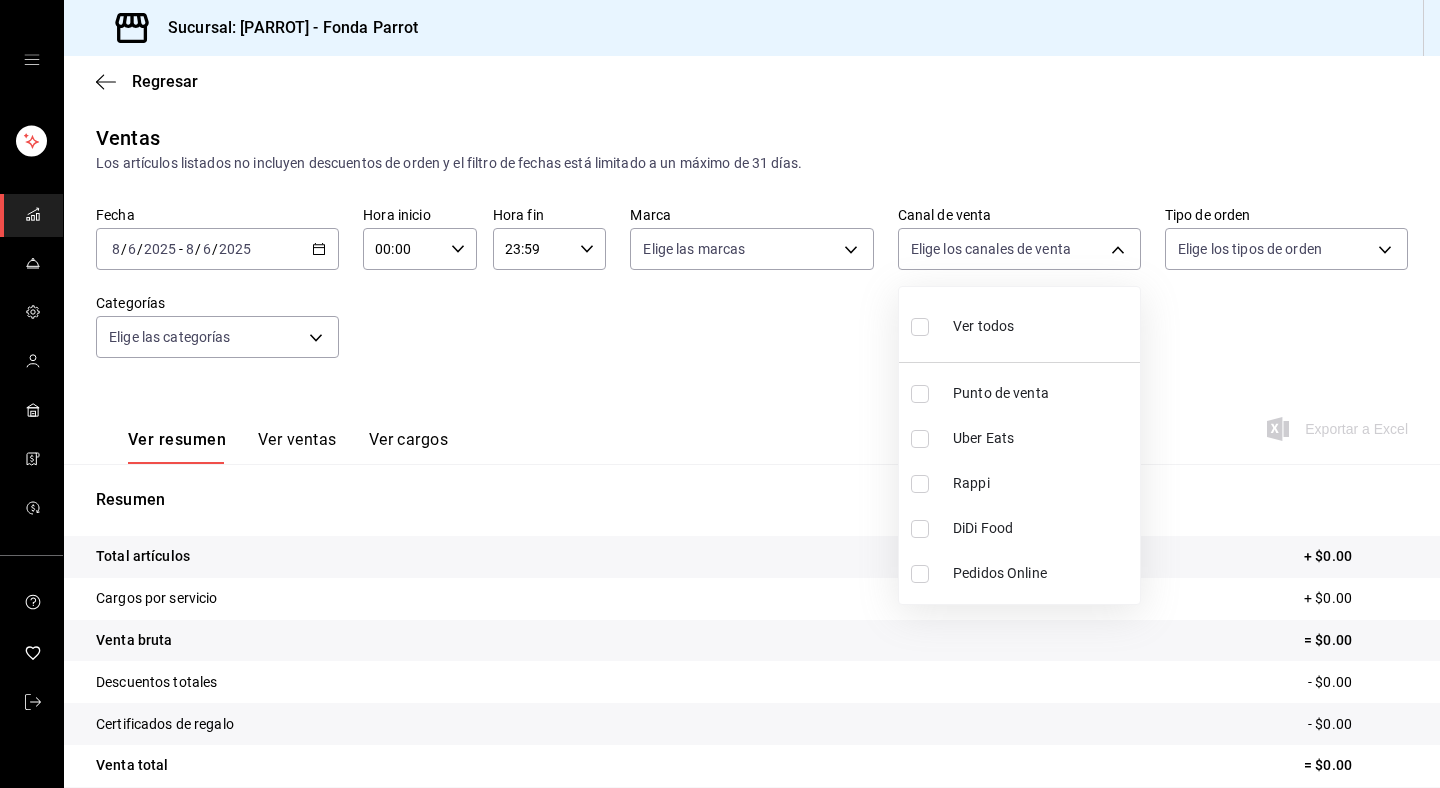 click at bounding box center (720, 394) 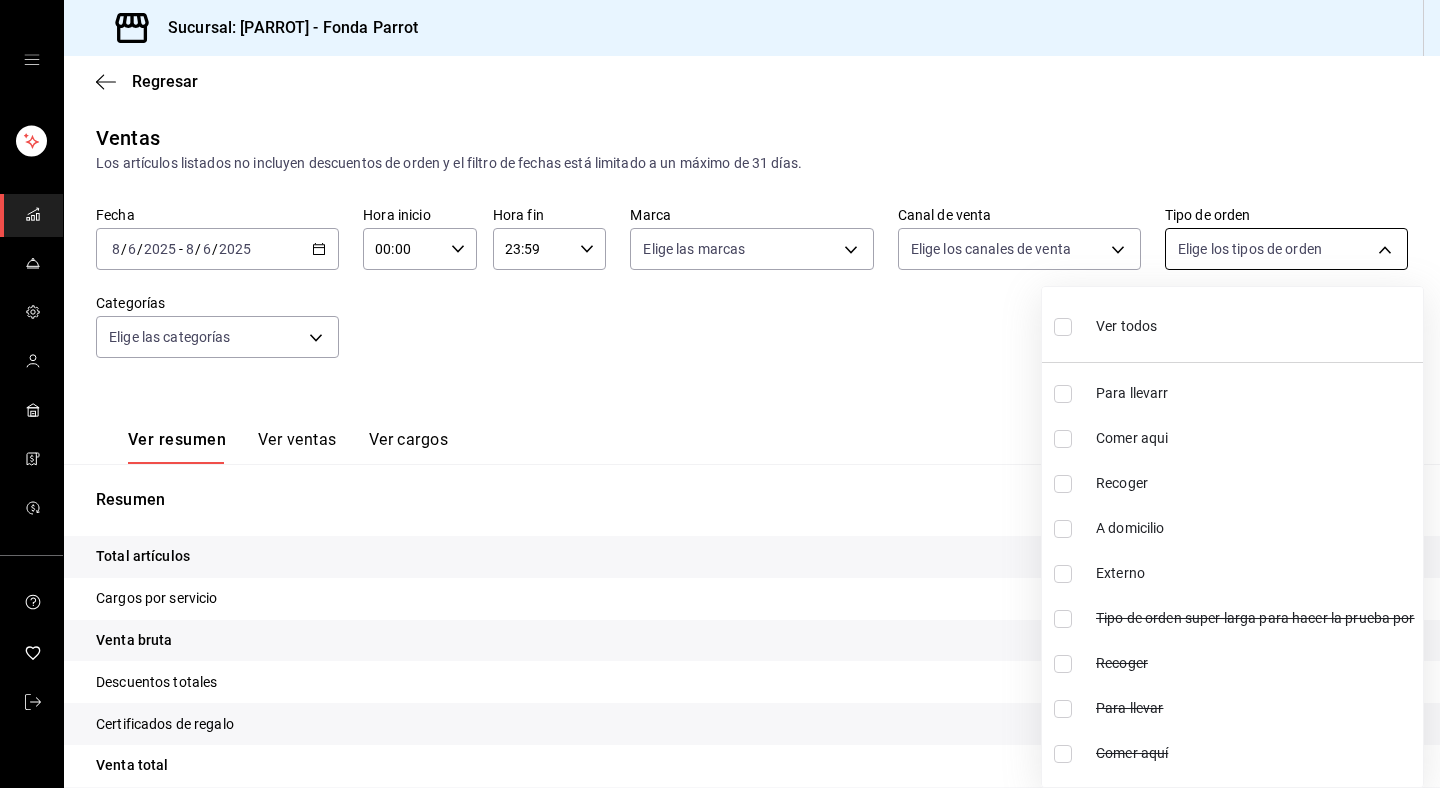 click on "Sucursal: [PARROT] - Fonda Parrot Regresar Ventas Los artículos listados no incluyen descuentos de orden y el filtro de fechas está limitado a un máximo de 31 días. Fecha 2025-08-06 8 / 6 / 2025 - 2025-08-06 8 / 6 / 2025 Hora inicio 00:00 Hora inicio Hora fin 23:59 Hora fin Marca Elige las marcas Canal de venta Elige los canales de venta Tipo de orden Elige los tipos de orden Categorías Elige las categorías Ver resumen Ver ventas Ver cargos Exportar a Excel Resumen Total artículos + $0.00 Cargos por servicio + $0.00 Venta bruta = $0.00 Descuentos totales - $0.00 Certificados de regalo - $0.00 Venta total = $0.00 Impuestos - $0.00 Venta neta = $0.00 Visitar centro de ayuda (81) 2046 6363 soporte@parrotsoftware.io Visitar centro de ayuda (81) 2046 6363 soporte@parrotsoftware.io Ver todos Para llevarr Comer aqui Recoger A domicilio Externo Tipo de orden super larga para hacer la prueba por Recoger Para llevar Comer aquí A Domicilio Mesa" at bounding box center (720, 394) 